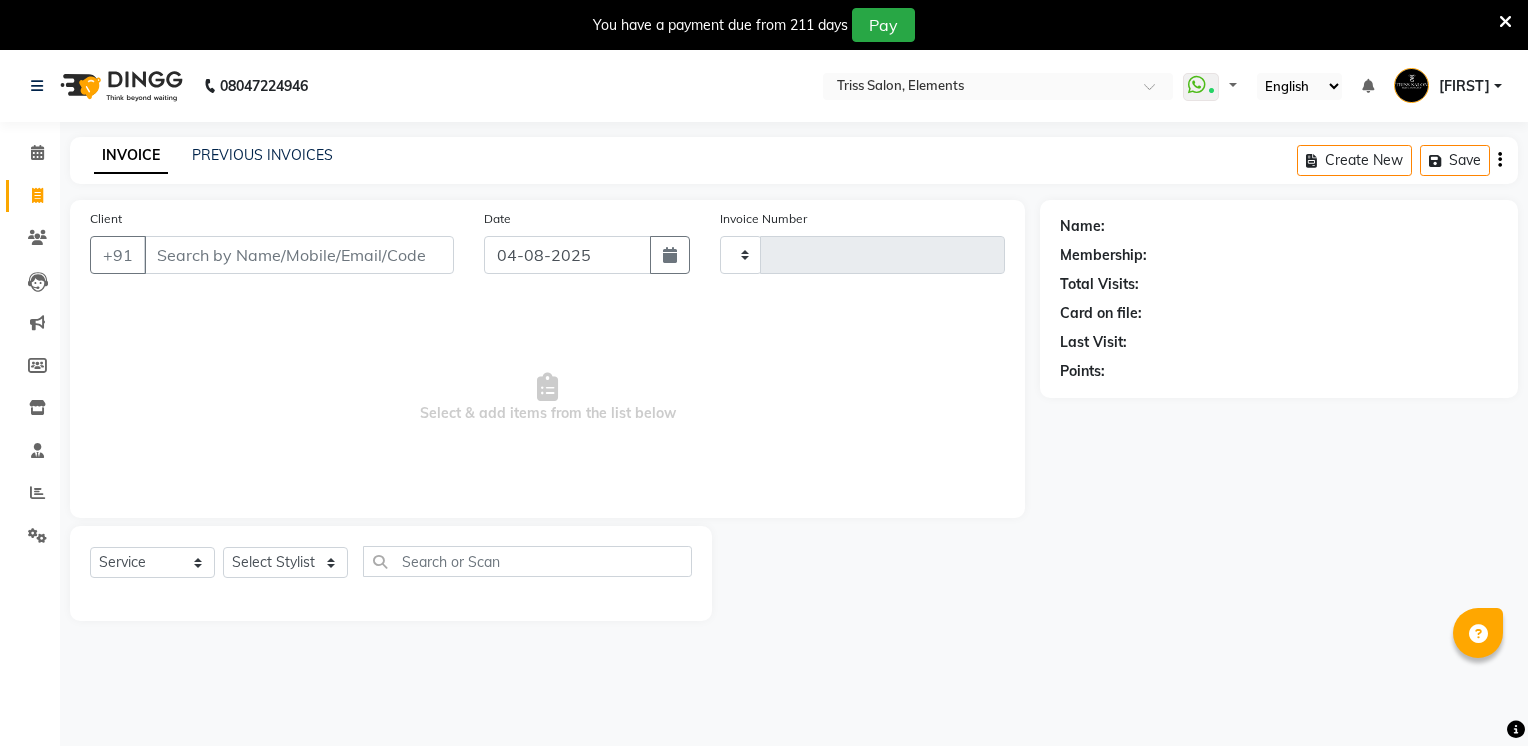 select on "service" 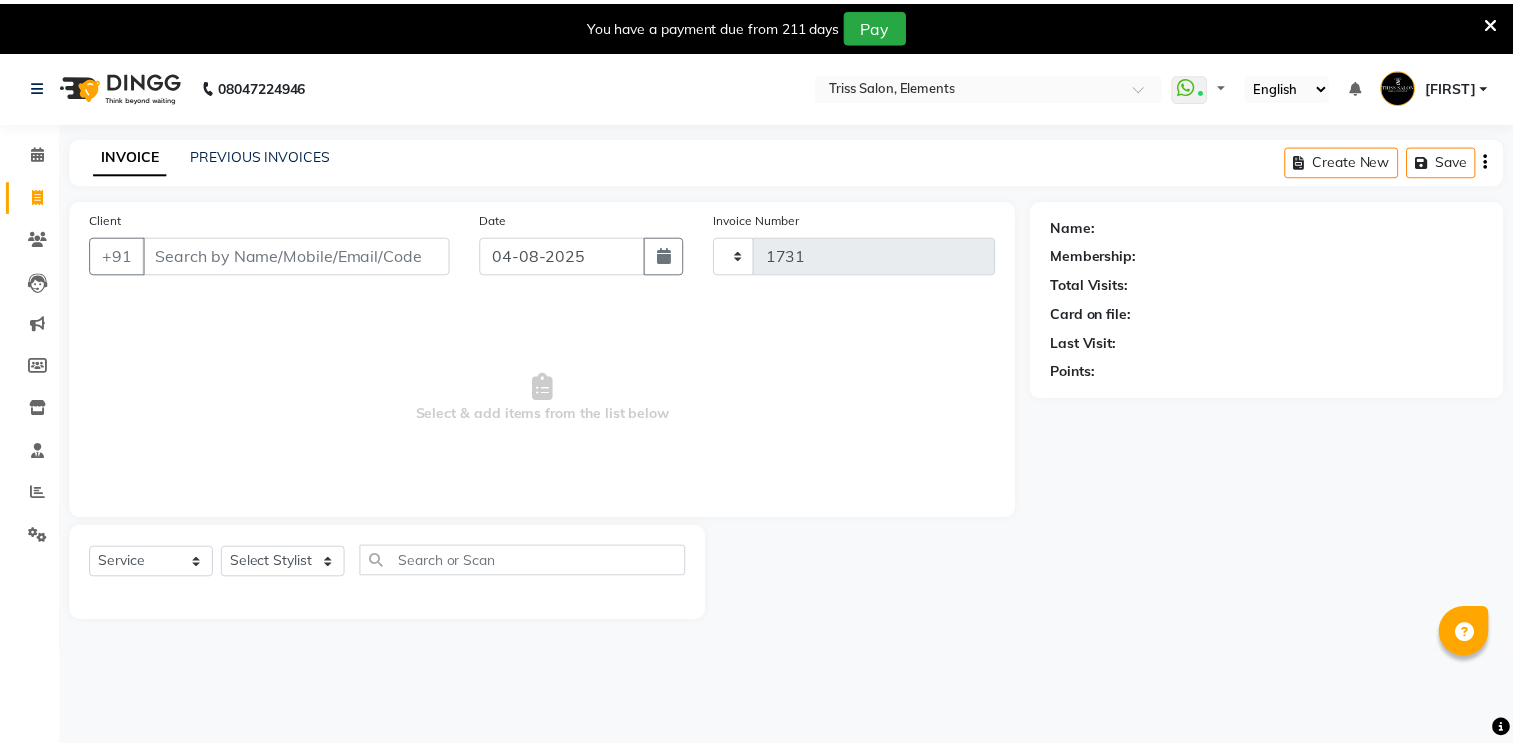 scroll, scrollTop: 0, scrollLeft: 0, axis: both 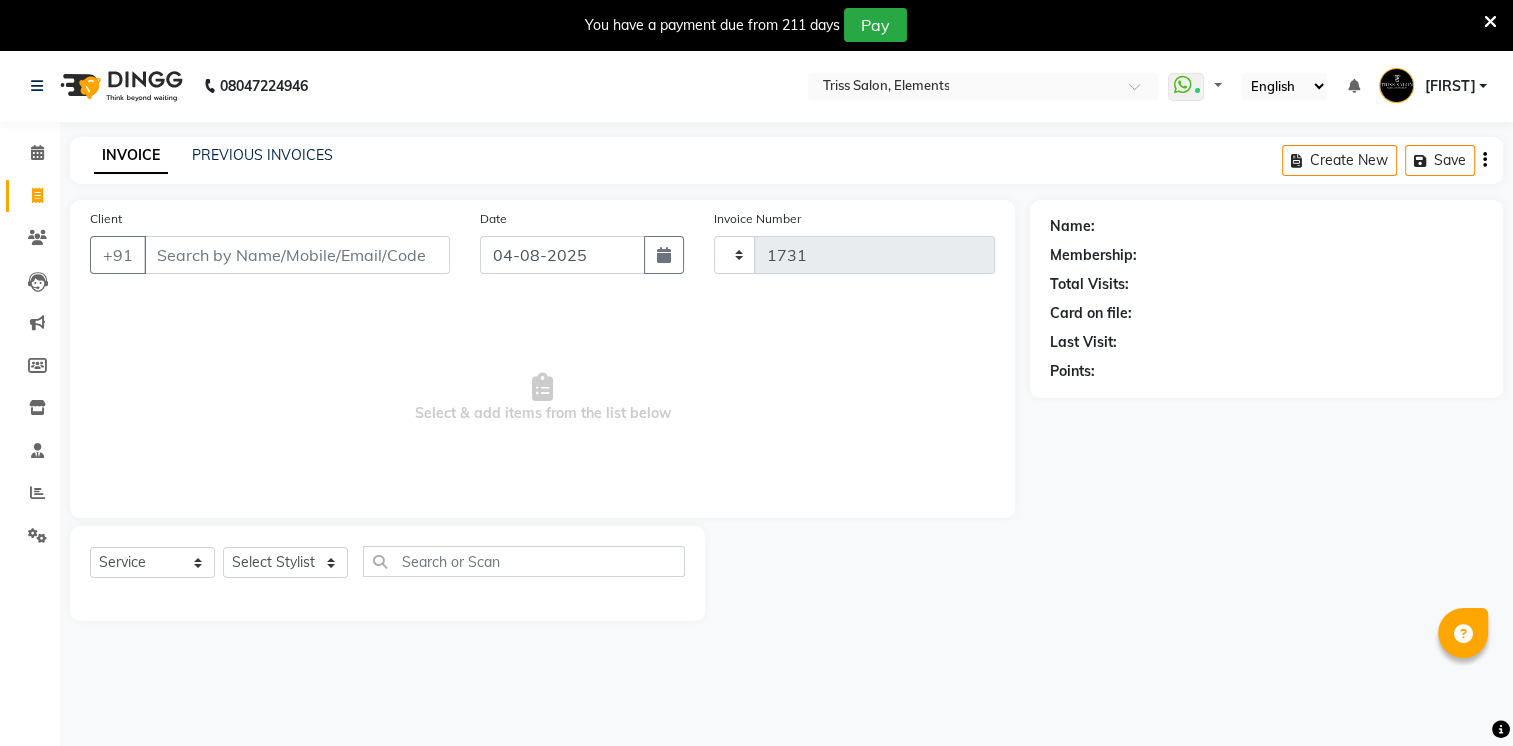 select on "4303" 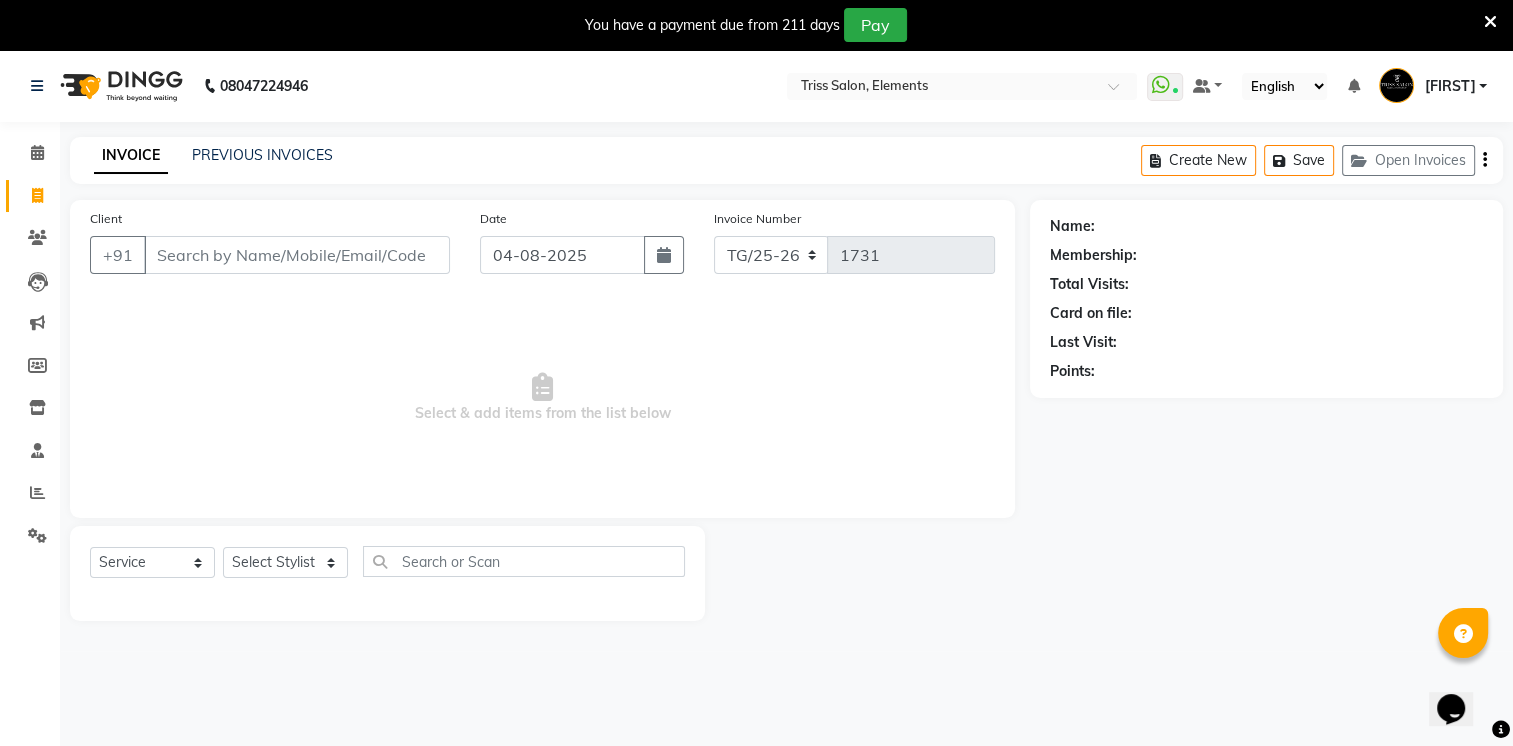 scroll, scrollTop: 0, scrollLeft: 0, axis: both 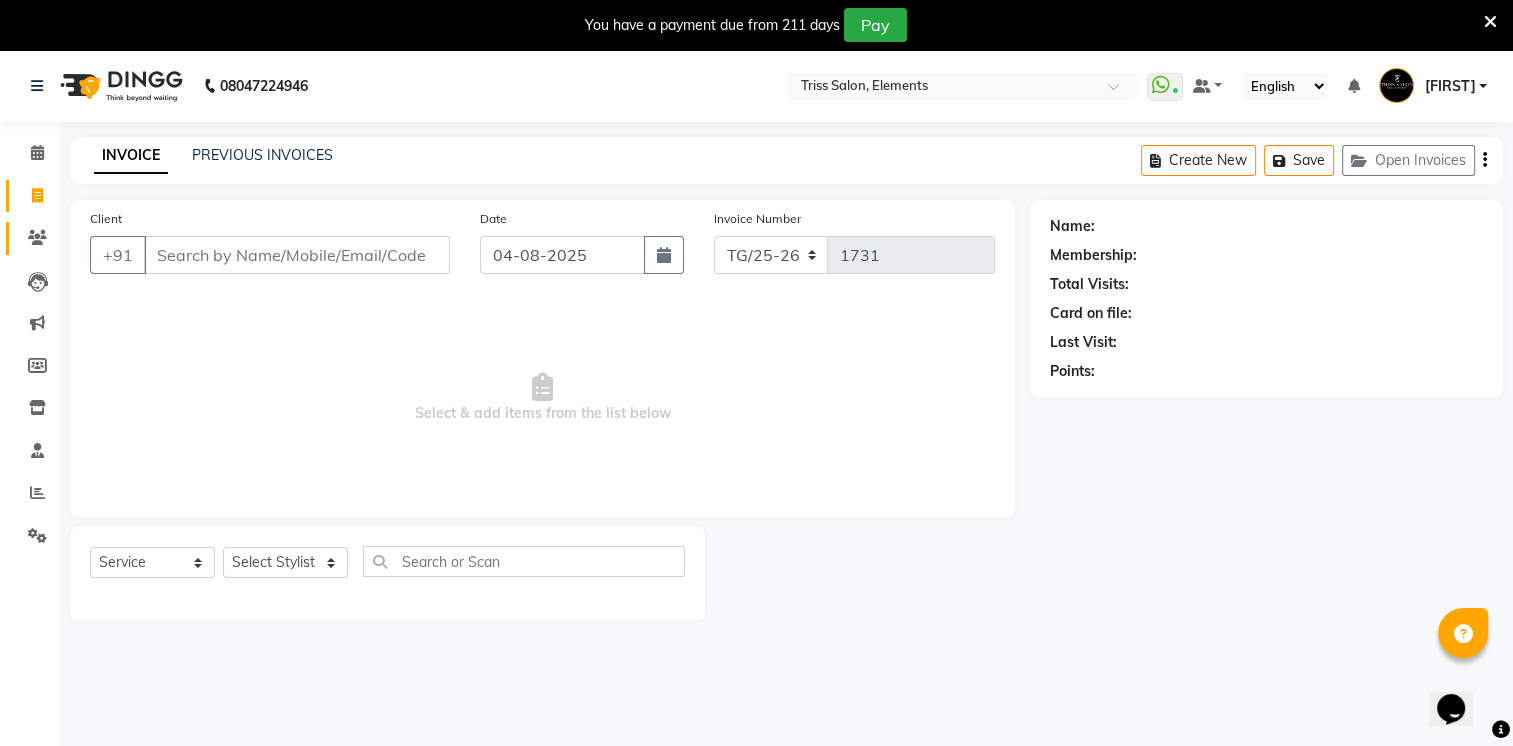 click 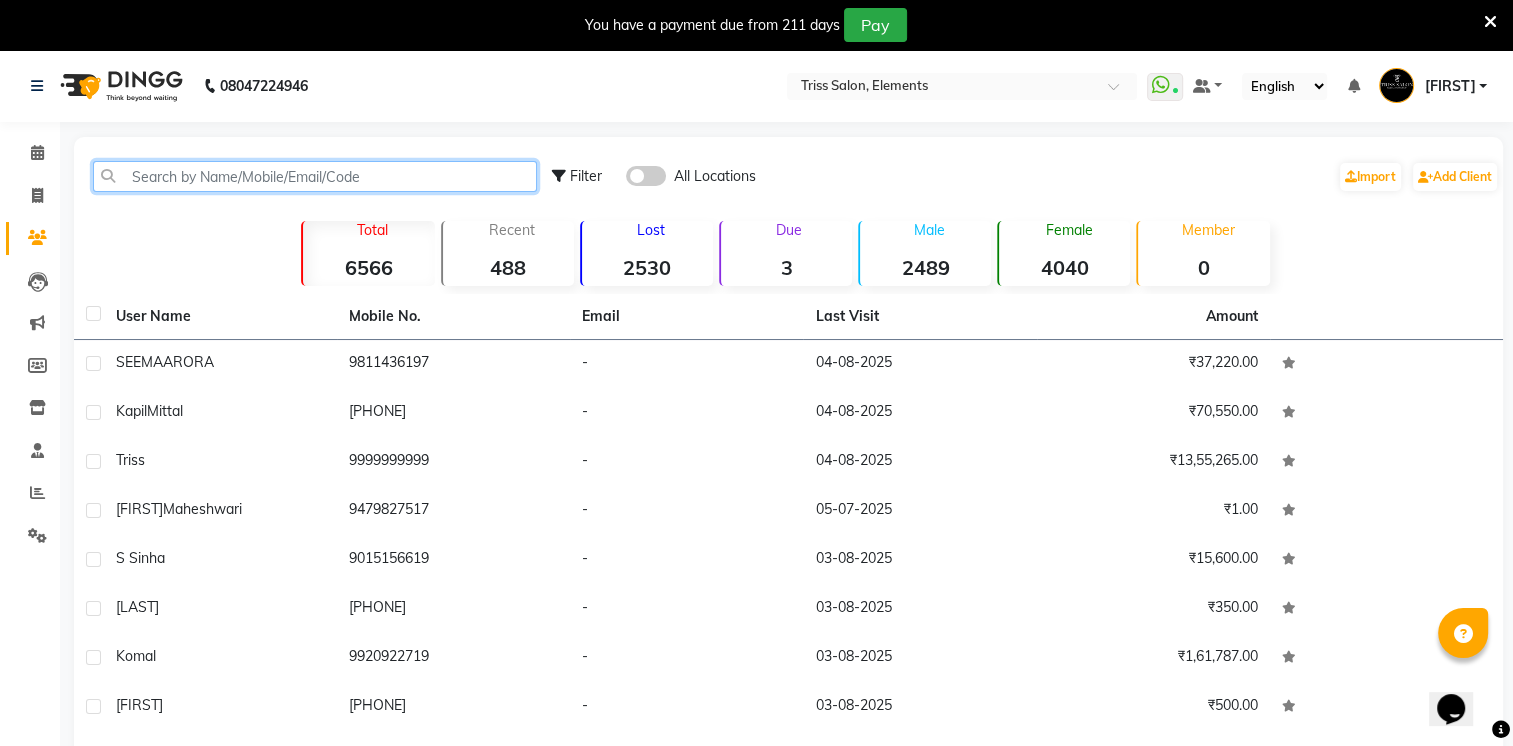 click 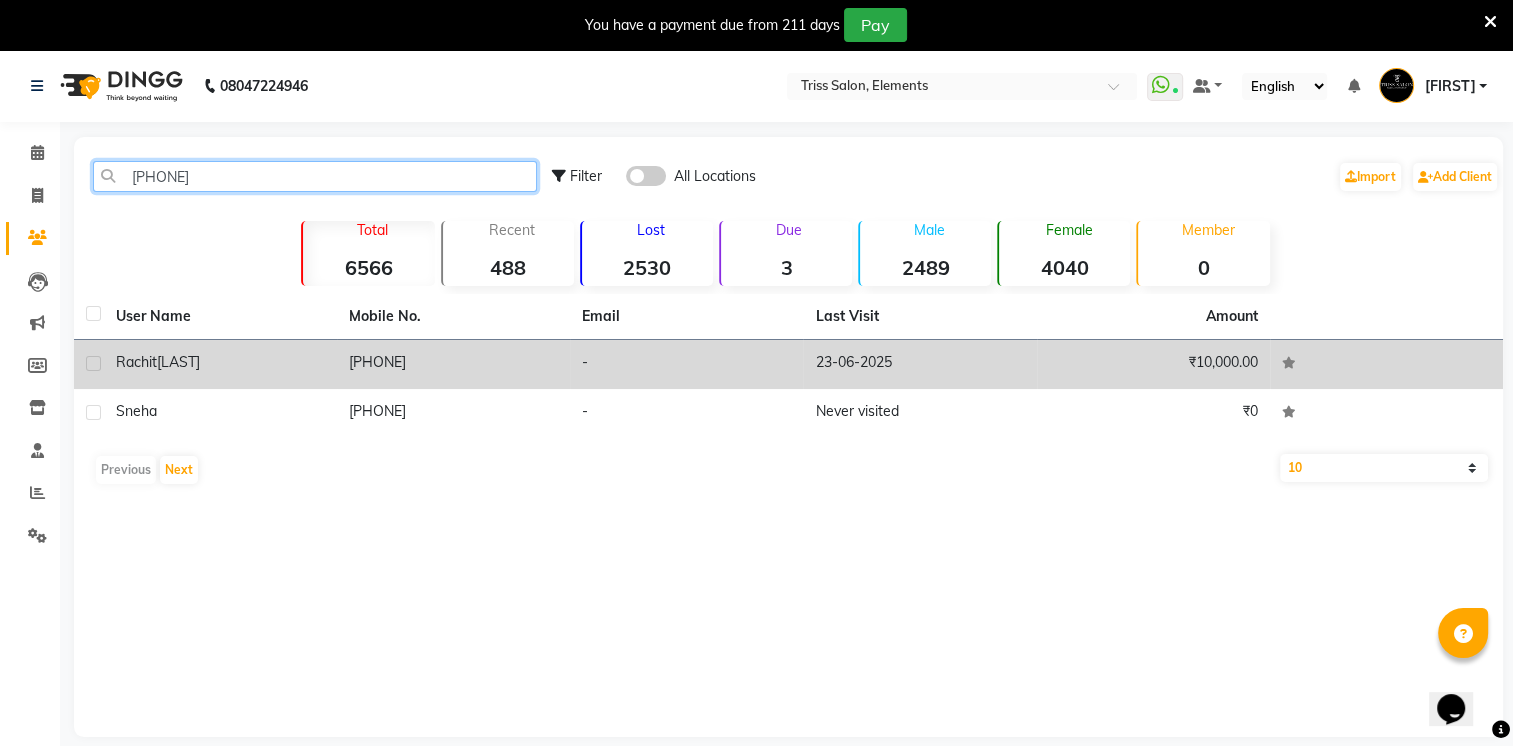 type on "[PHONE]" 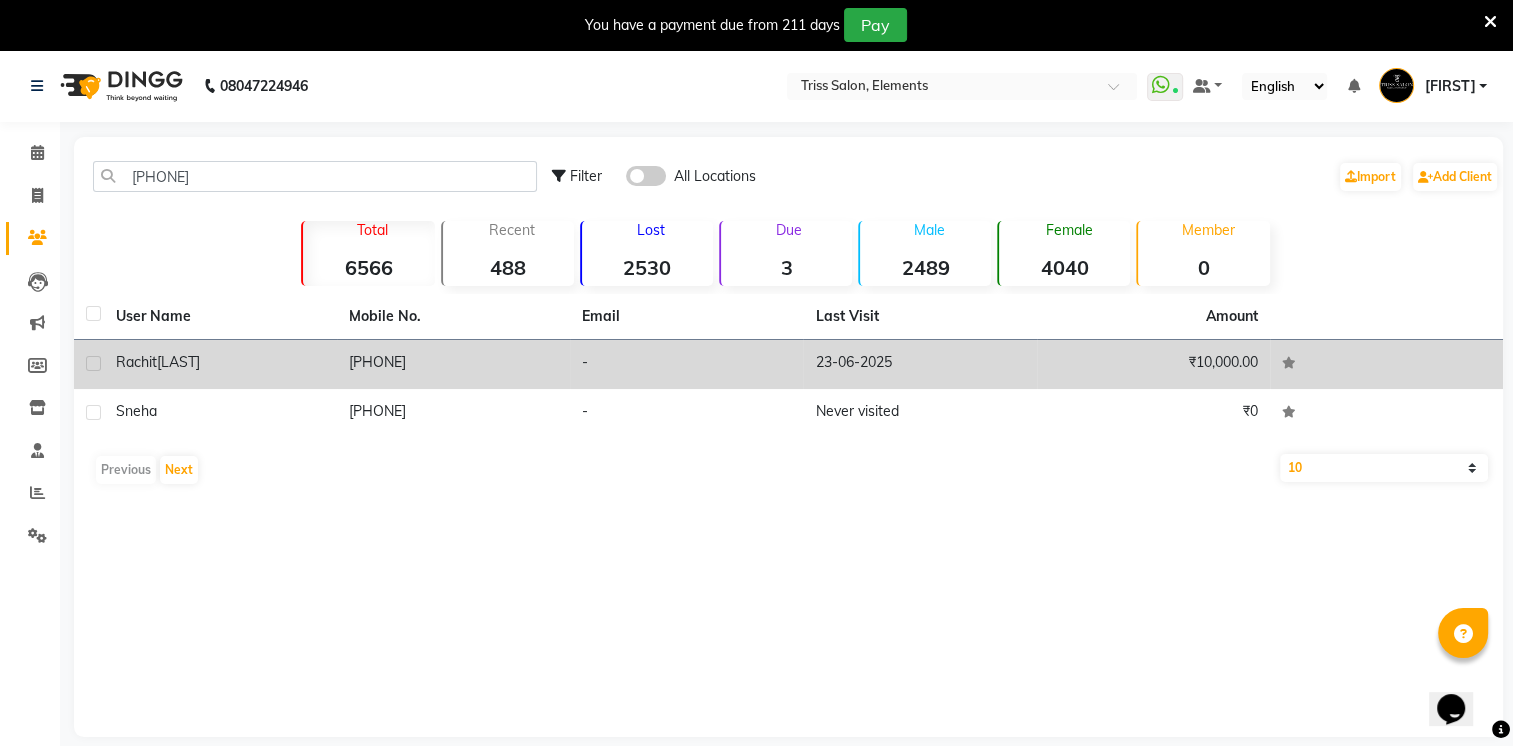 click on "[LAST]" 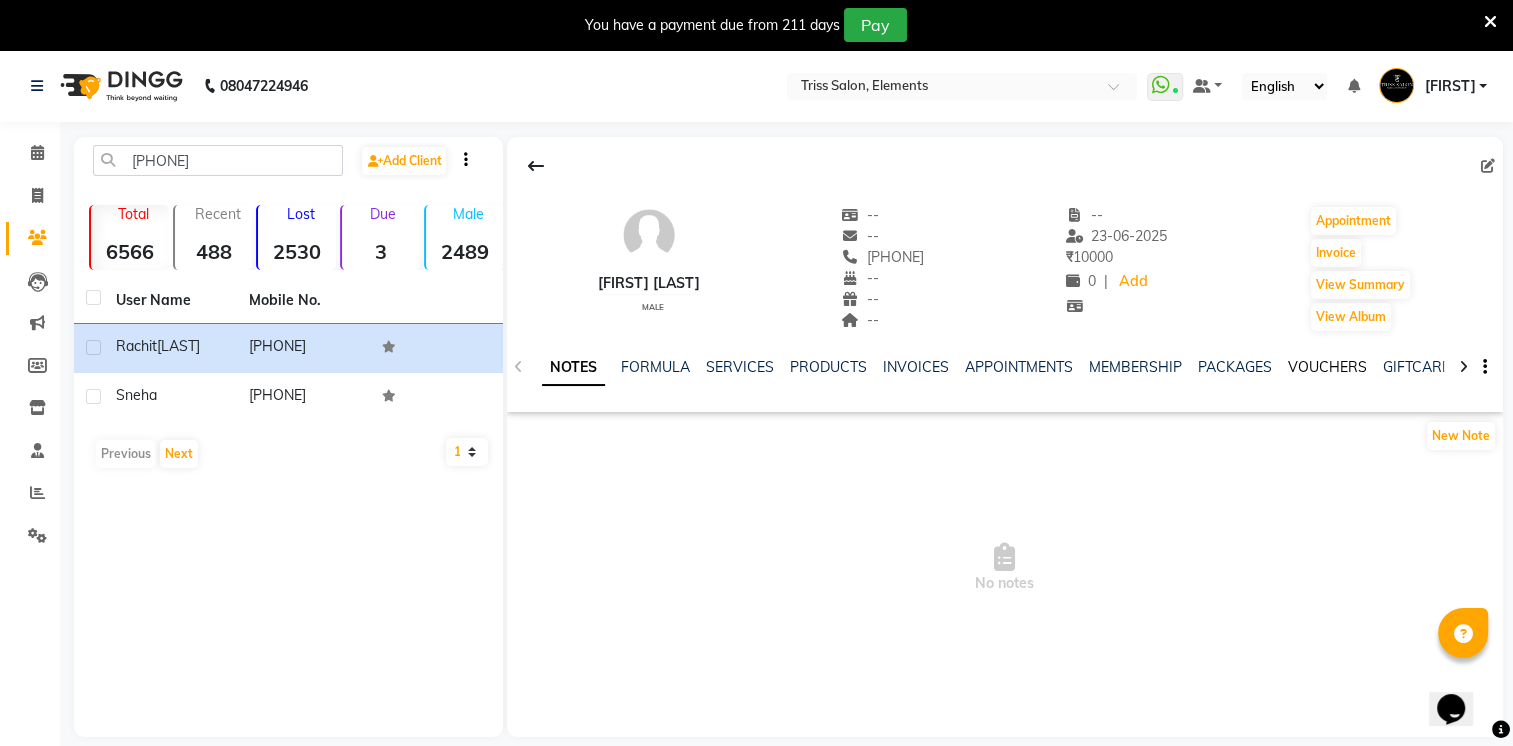 click on "VOUCHERS" 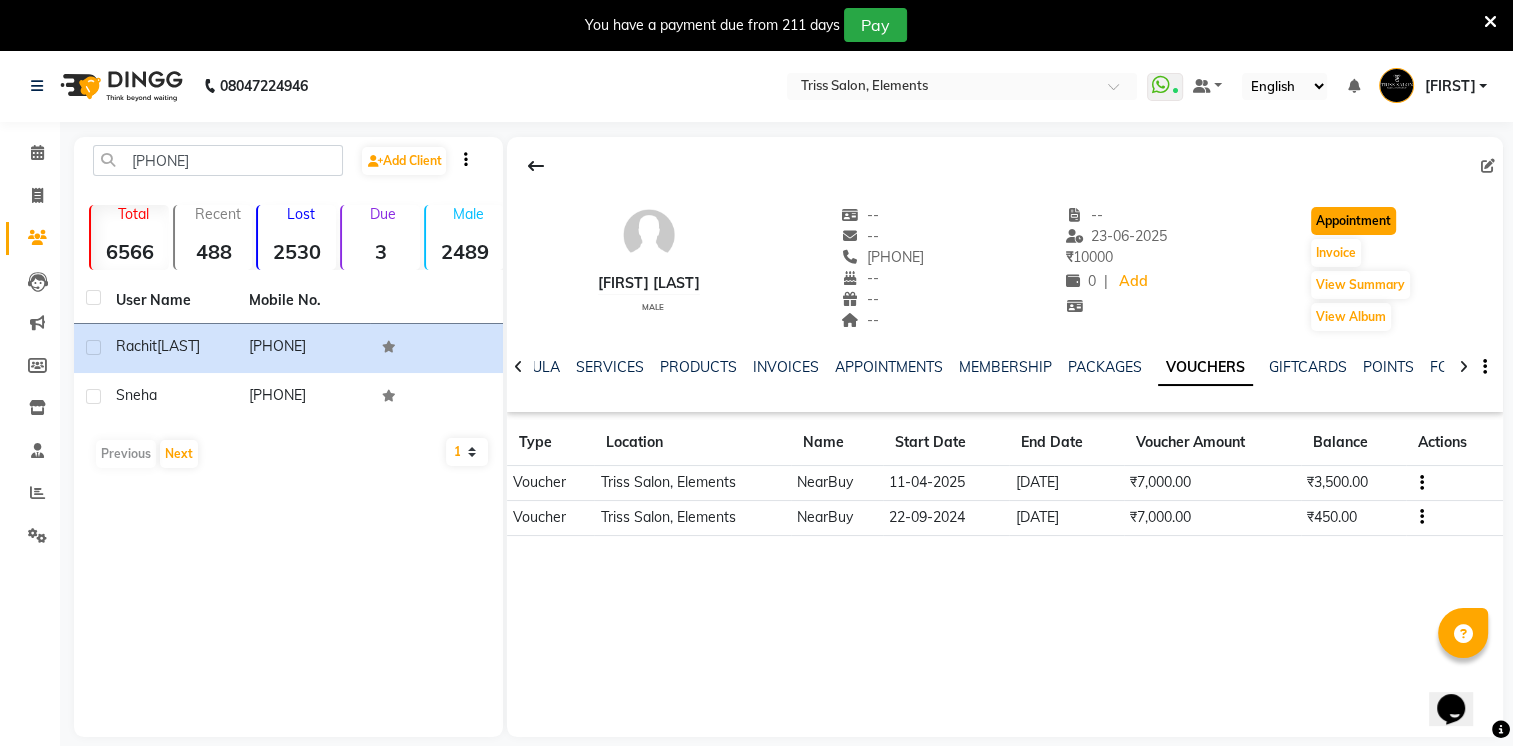 click on "Appointment" 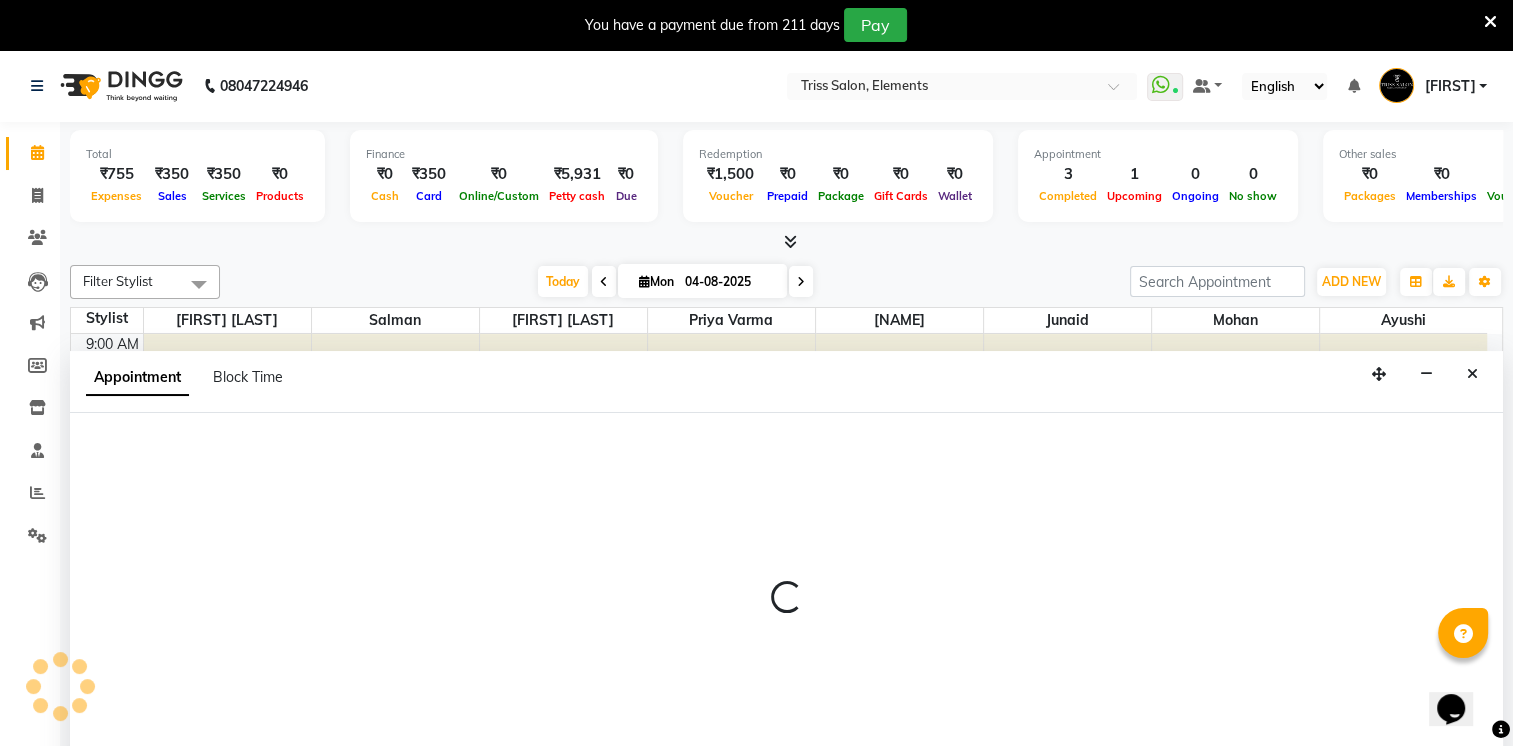 scroll, scrollTop: 50, scrollLeft: 0, axis: vertical 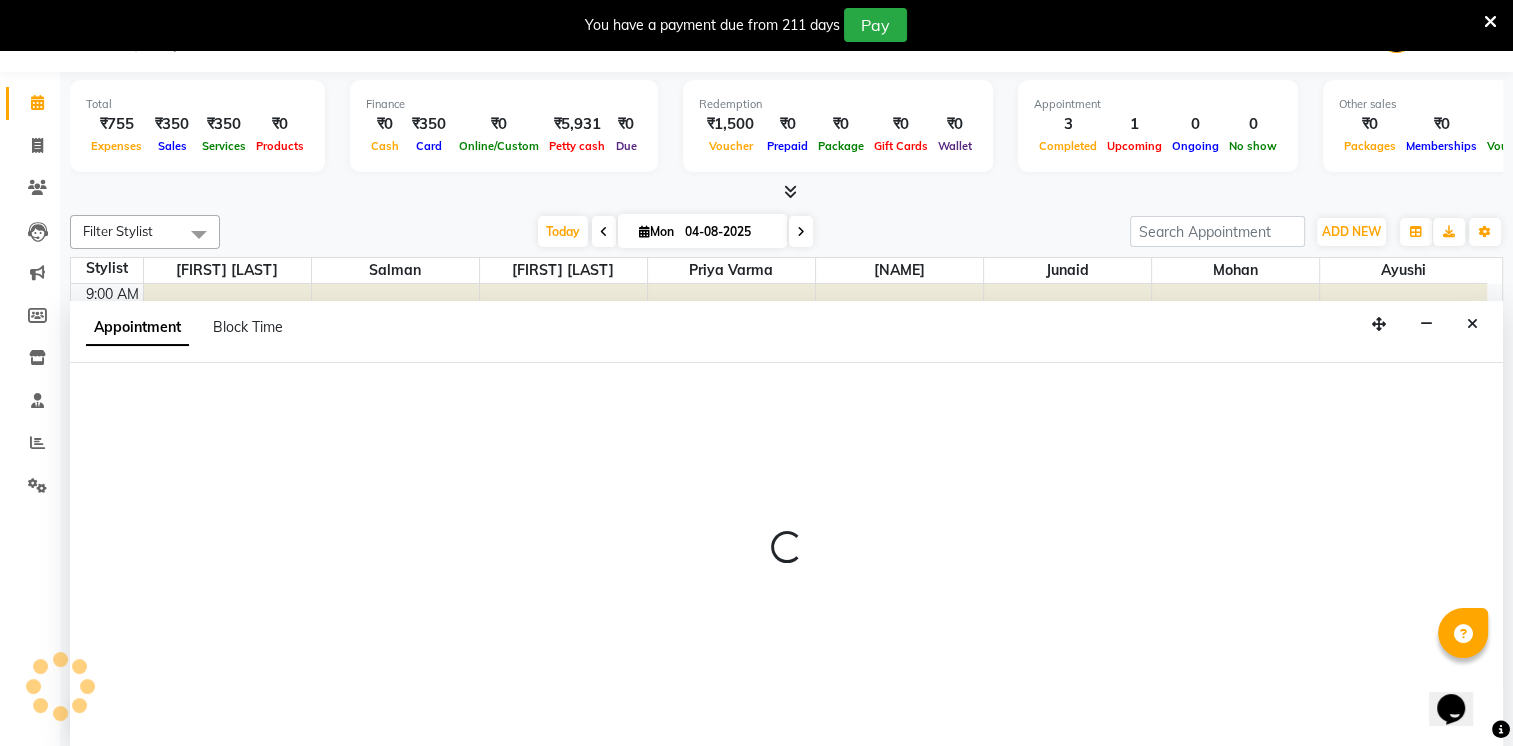select on "tentative" 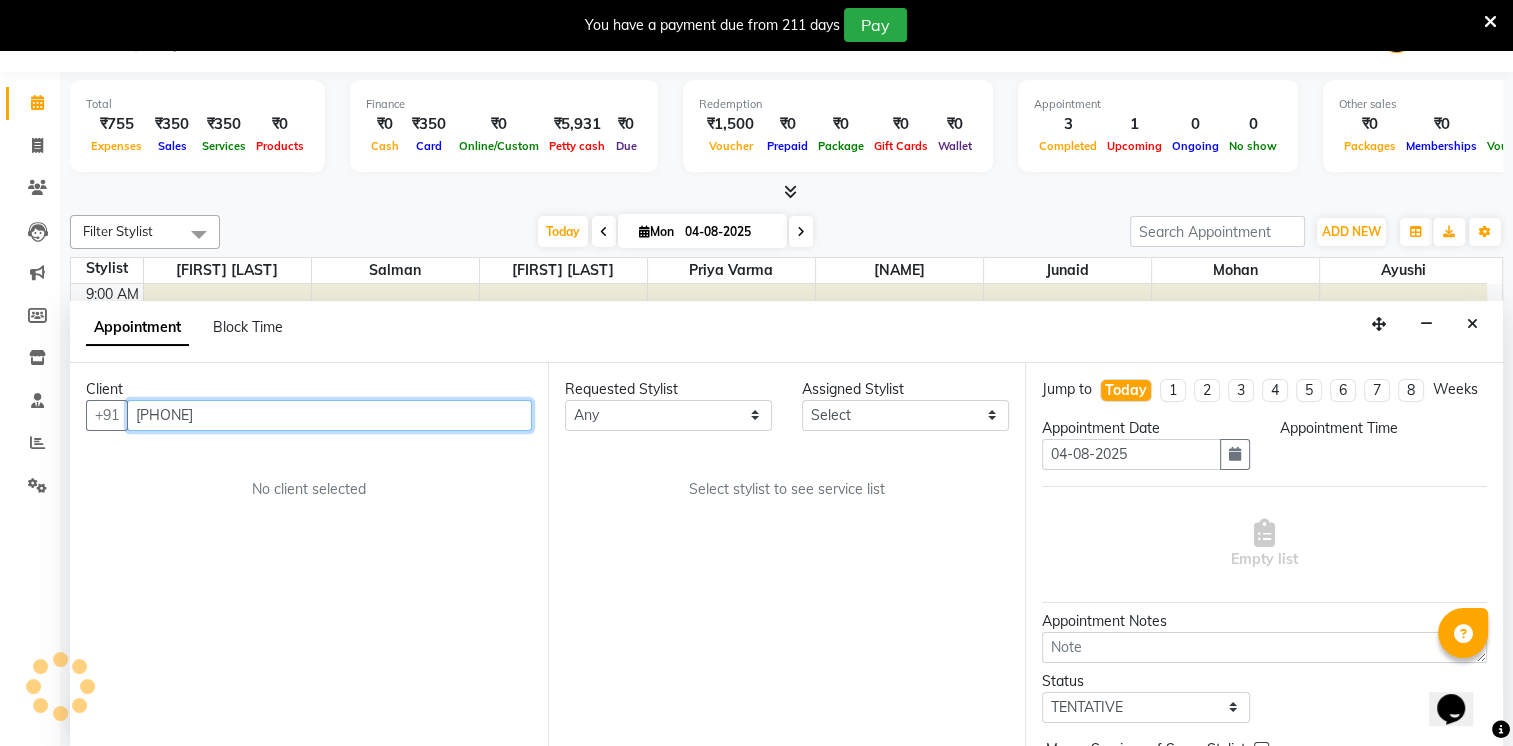 select on "600" 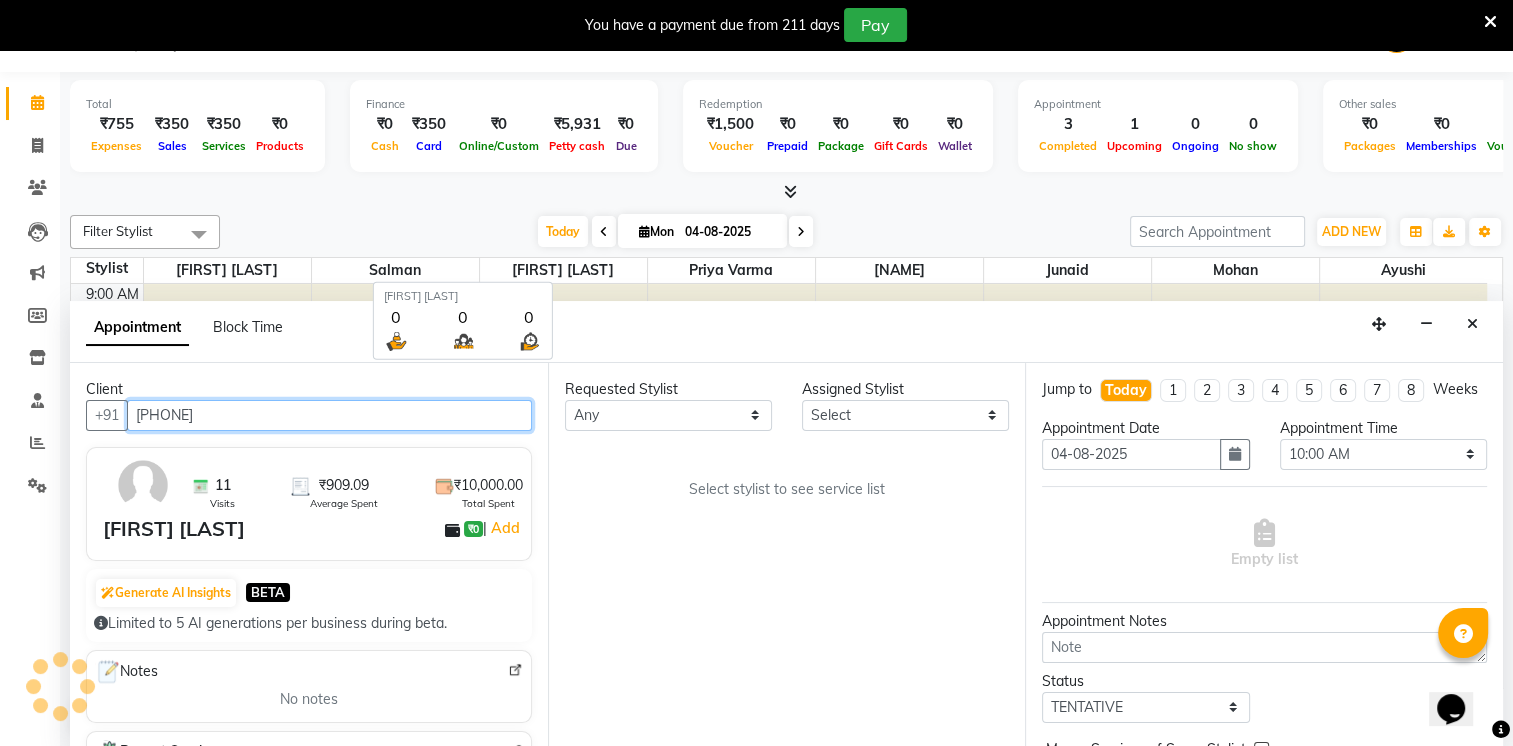 scroll, scrollTop: 728, scrollLeft: 0, axis: vertical 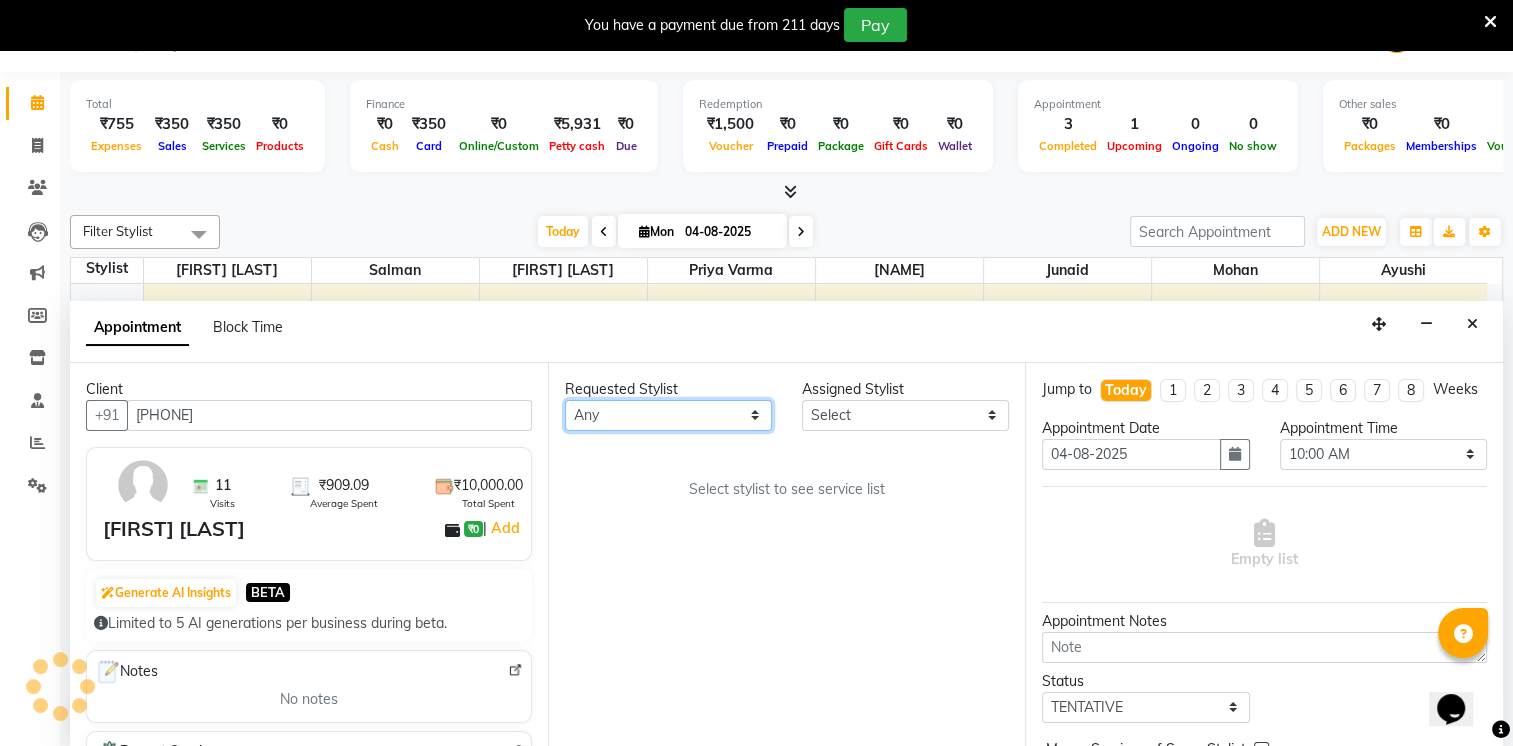 click on "Any Ayushi Junaid Md. Salman Mohan Nikunj Kumar Pankaj Dilip Jangde Priya Varma Salman  Sanju  Talib Salmani" at bounding box center [668, 415] 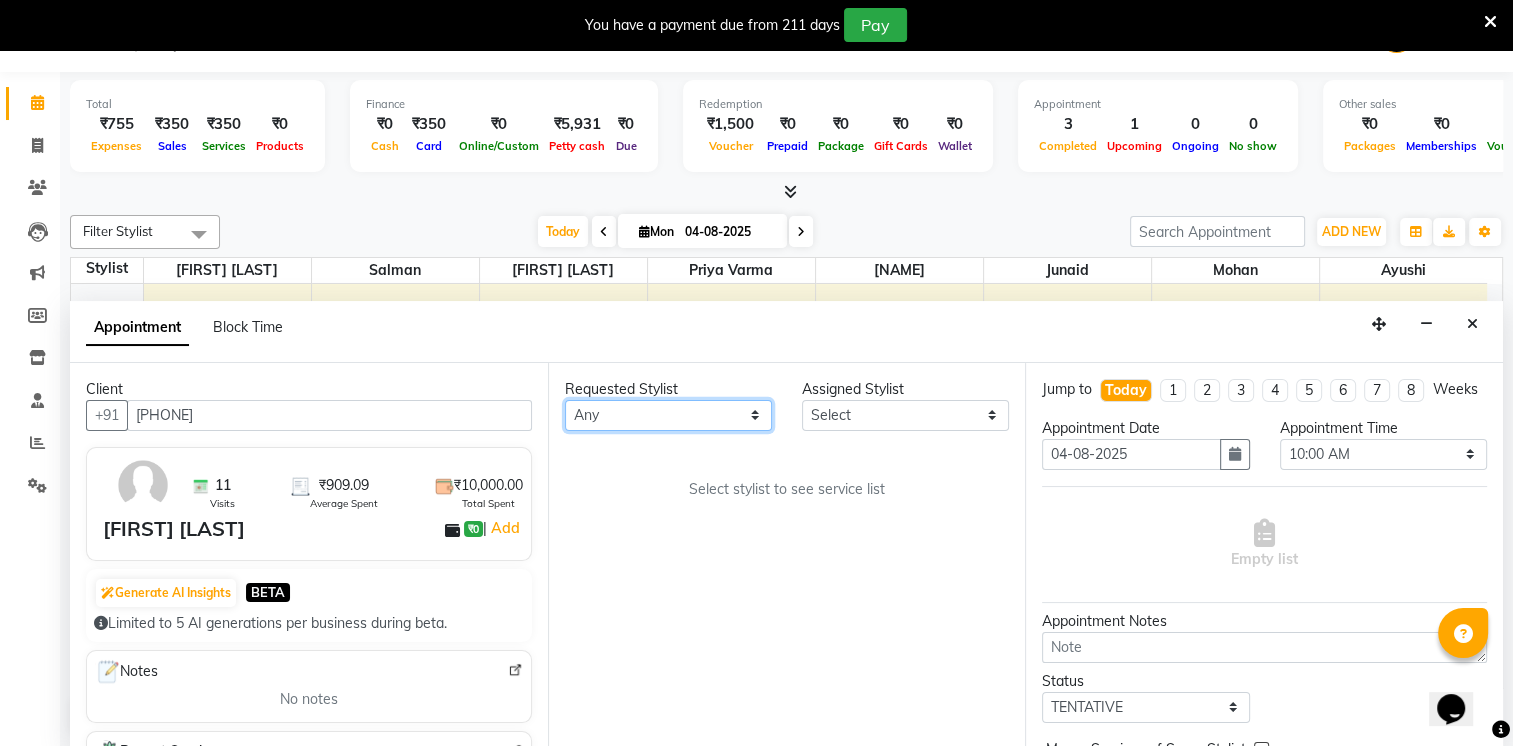 select on "85549" 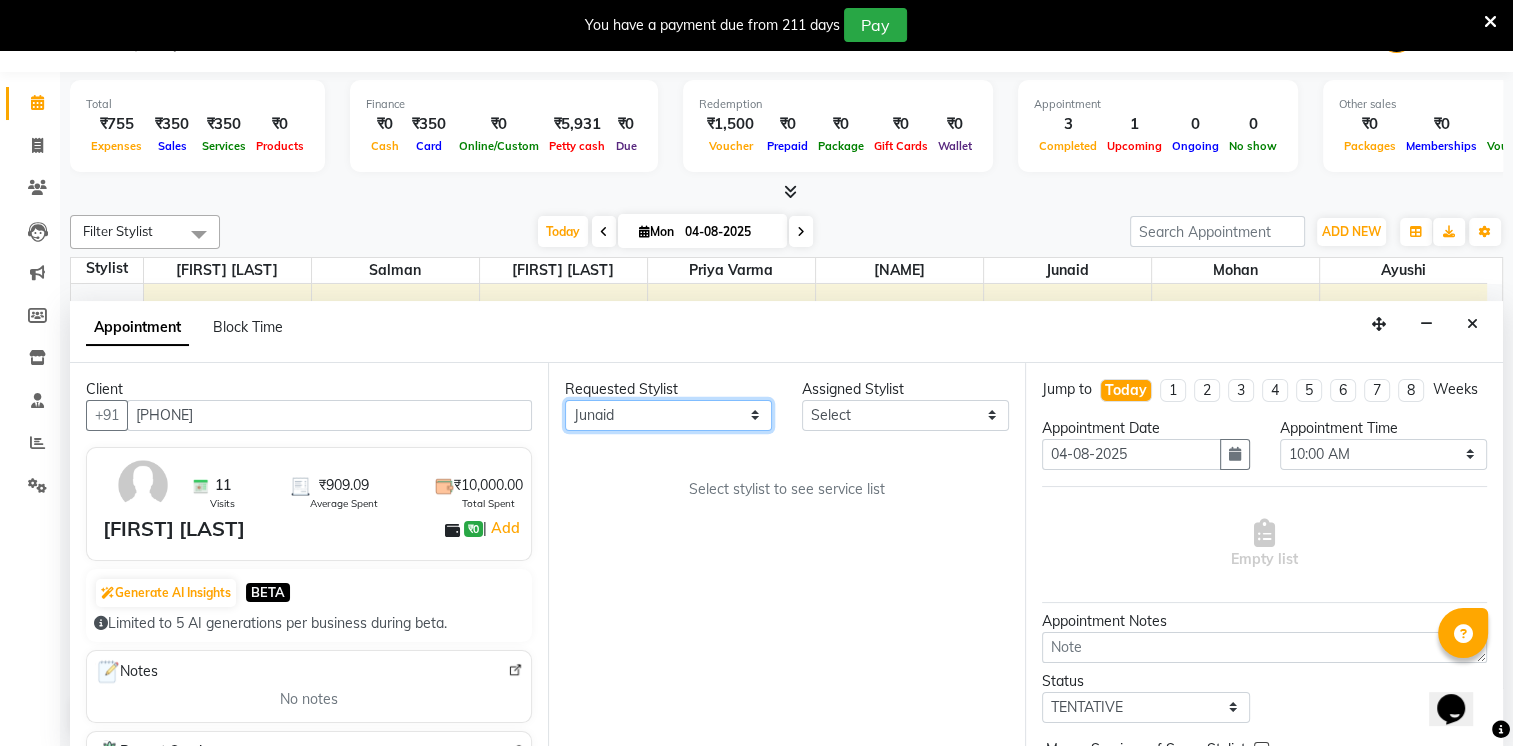 click on "Any Ayushi Junaid Md. Salman Mohan Nikunj Kumar Pankaj Dilip Jangde Priya Varma Salman  Sanju  Talib Salmani" at bounding box center [668, 415] 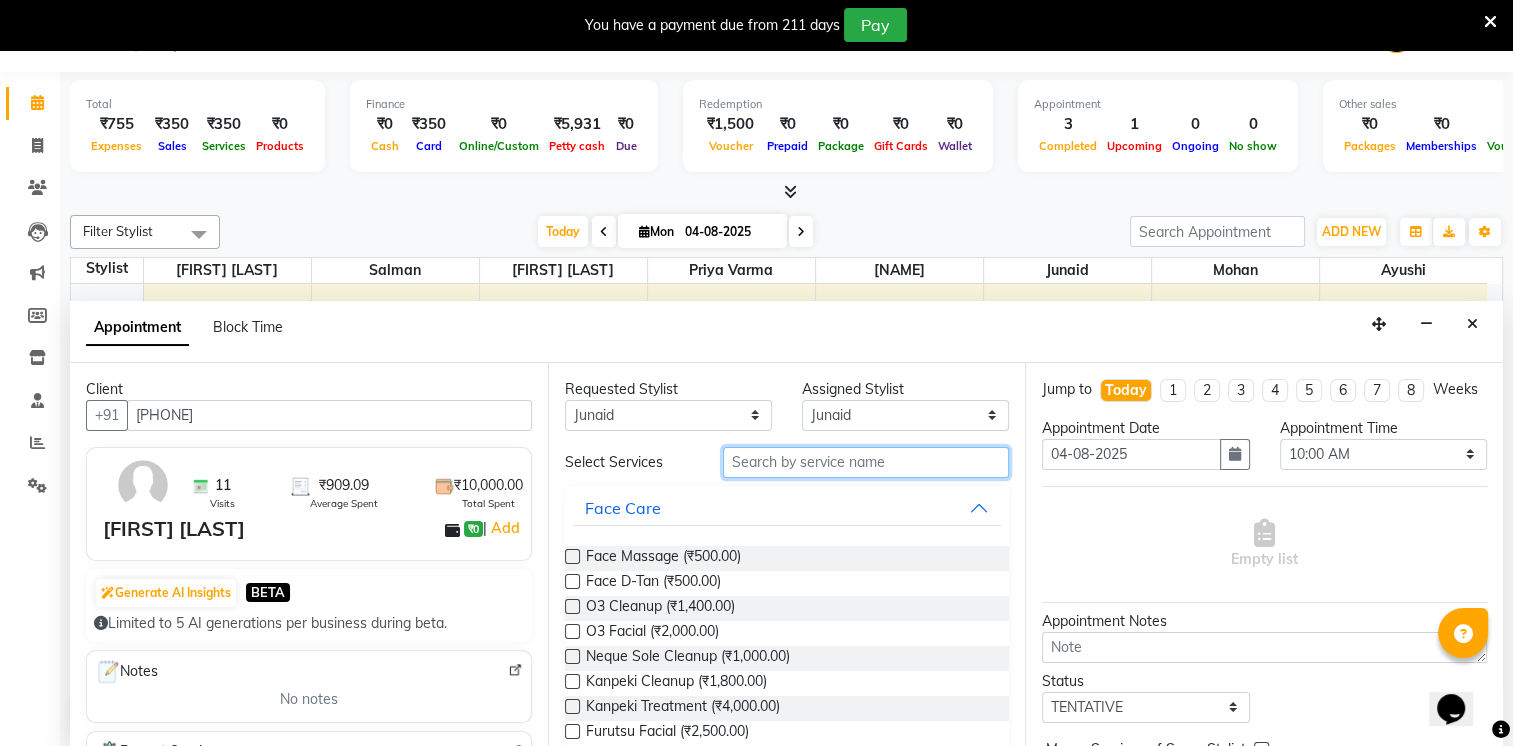 click at bounding box center [866, 462] 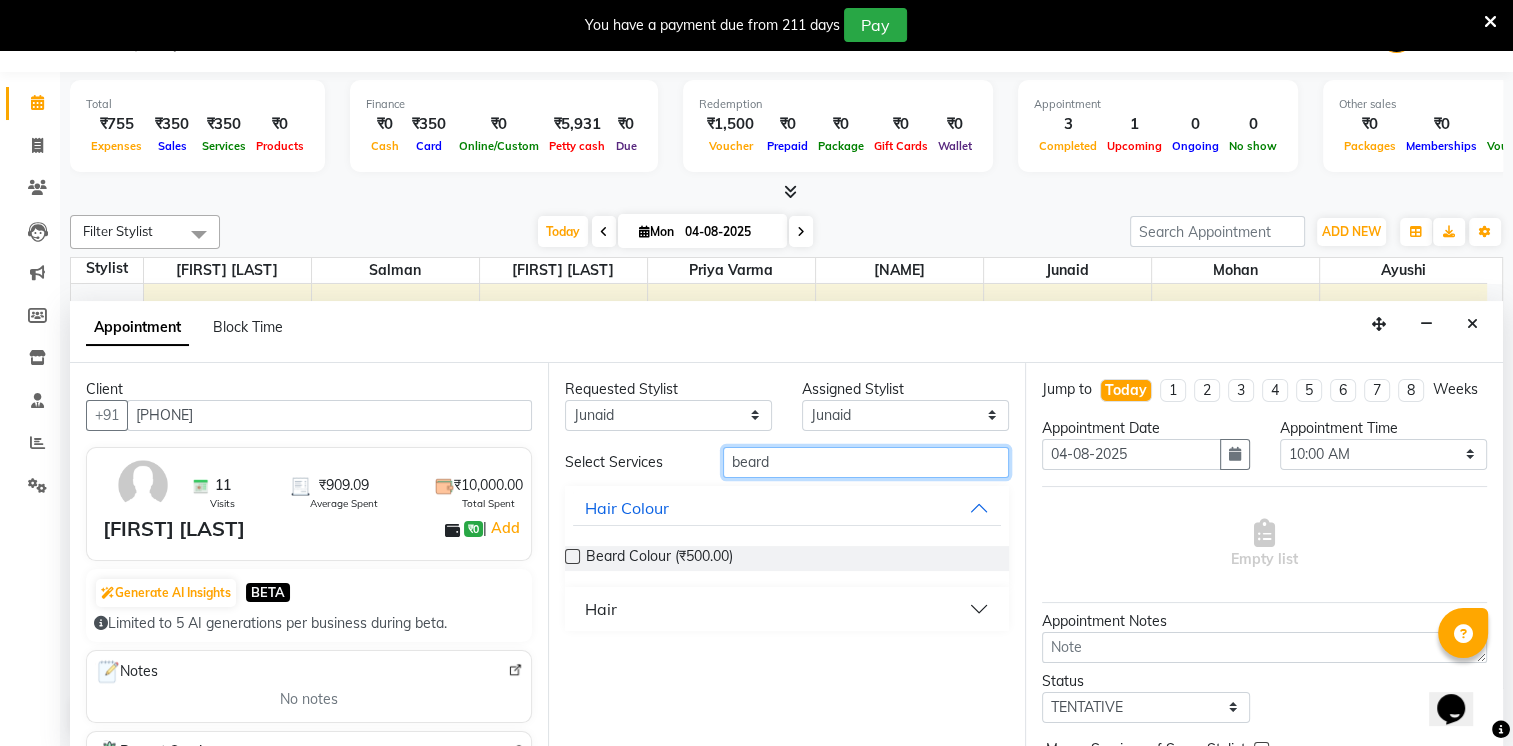 type on "beard" 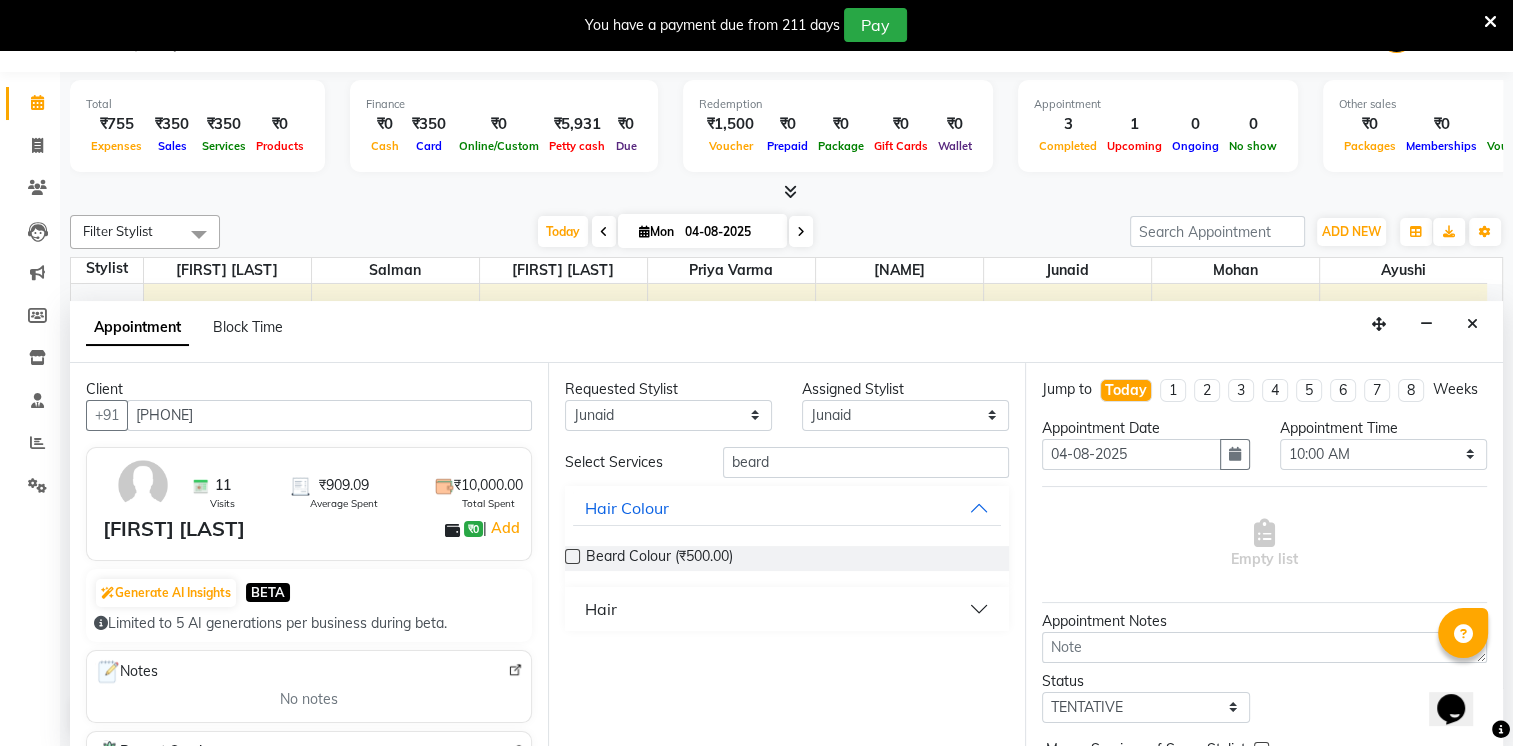 click at bounding box center (572, 556) 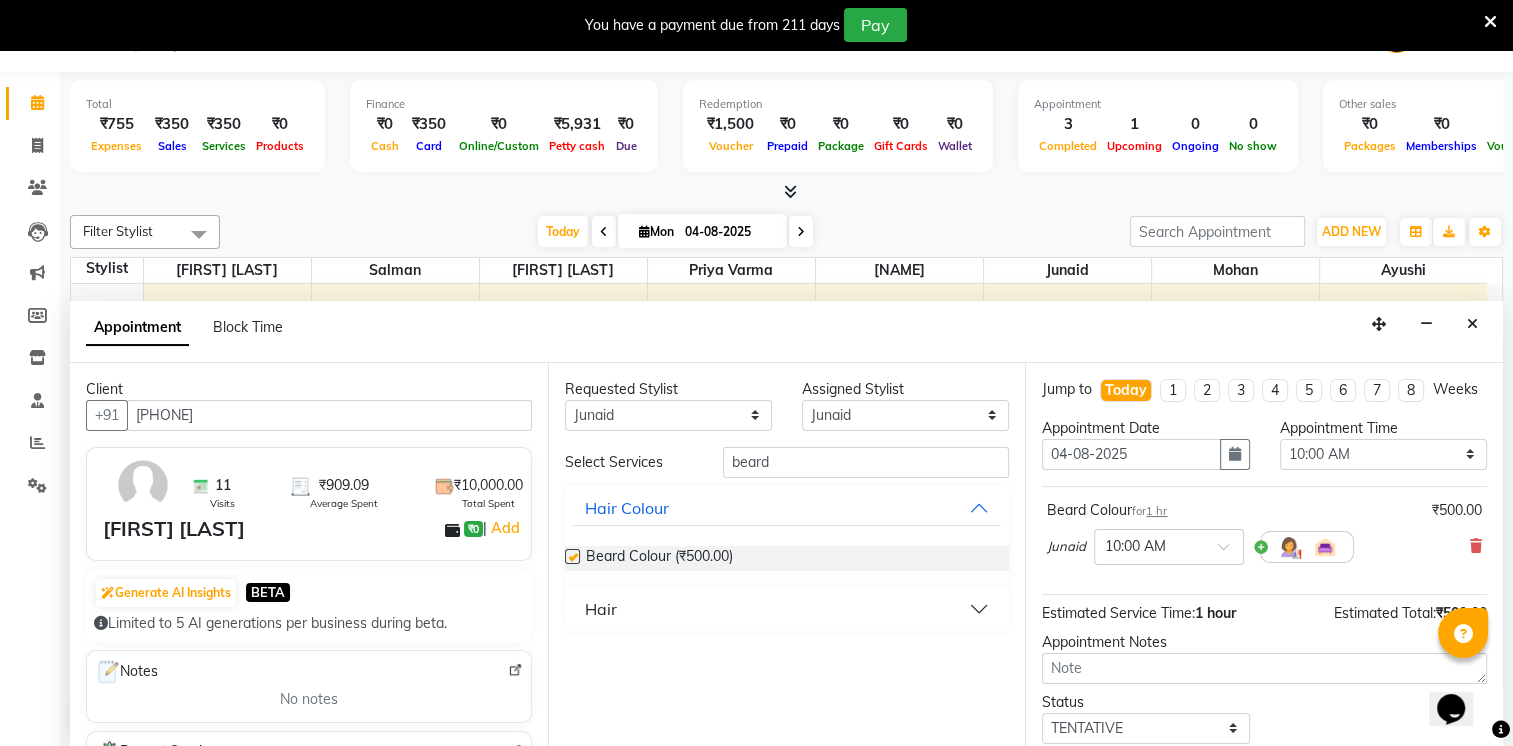 checkbox on "false" 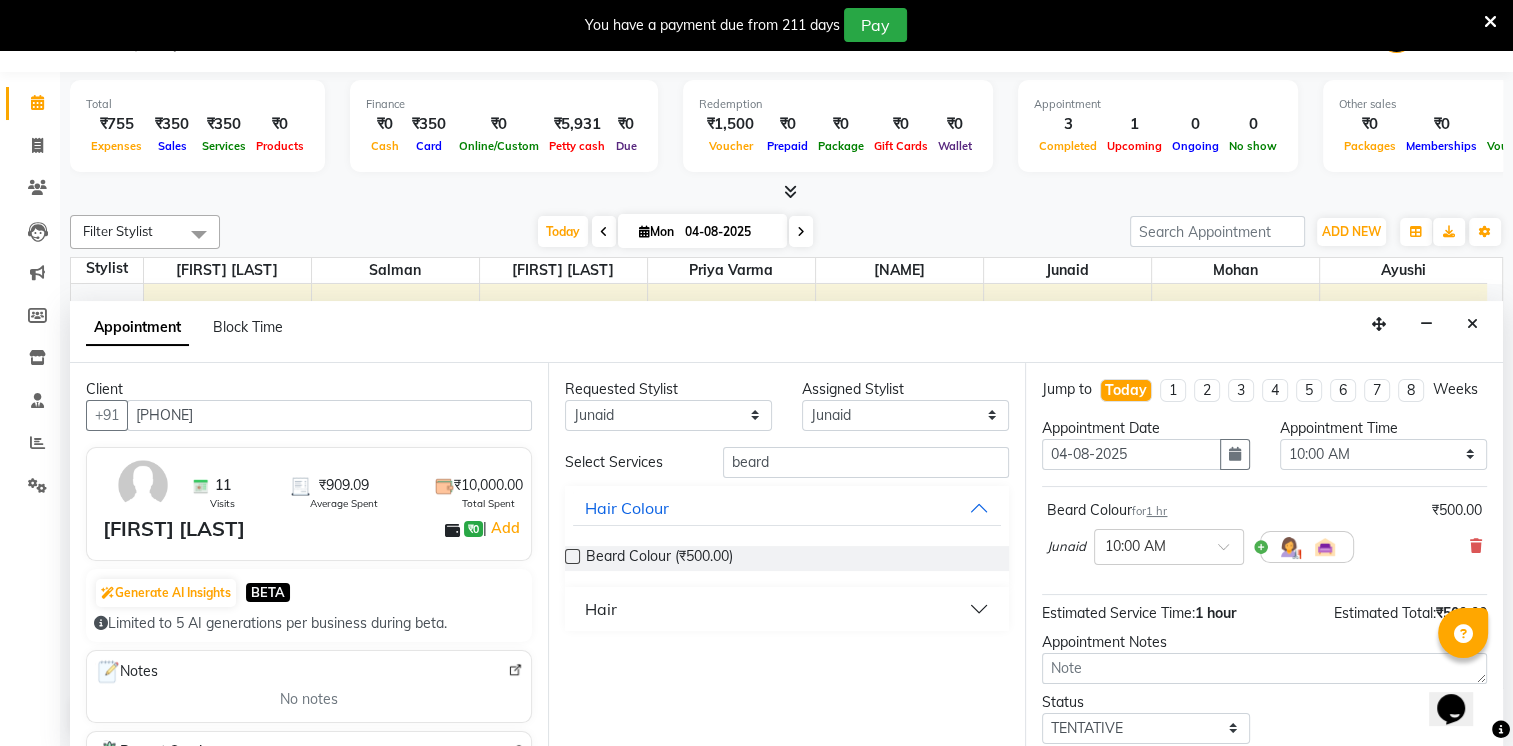 click on "Hair" at bounding box center [787, 609] 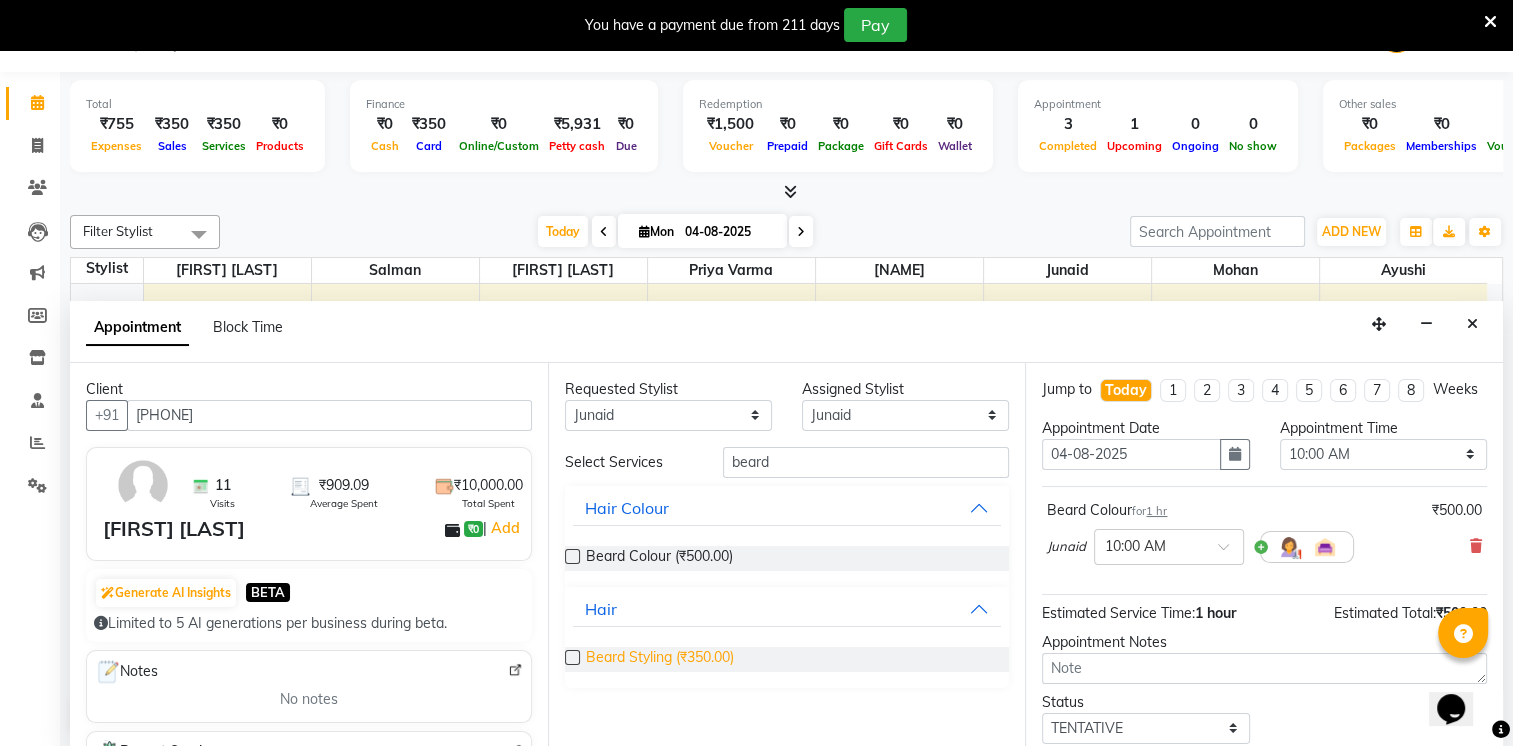 click on "Beard Styling (₹350.00)" at bounding box center [660, 659] 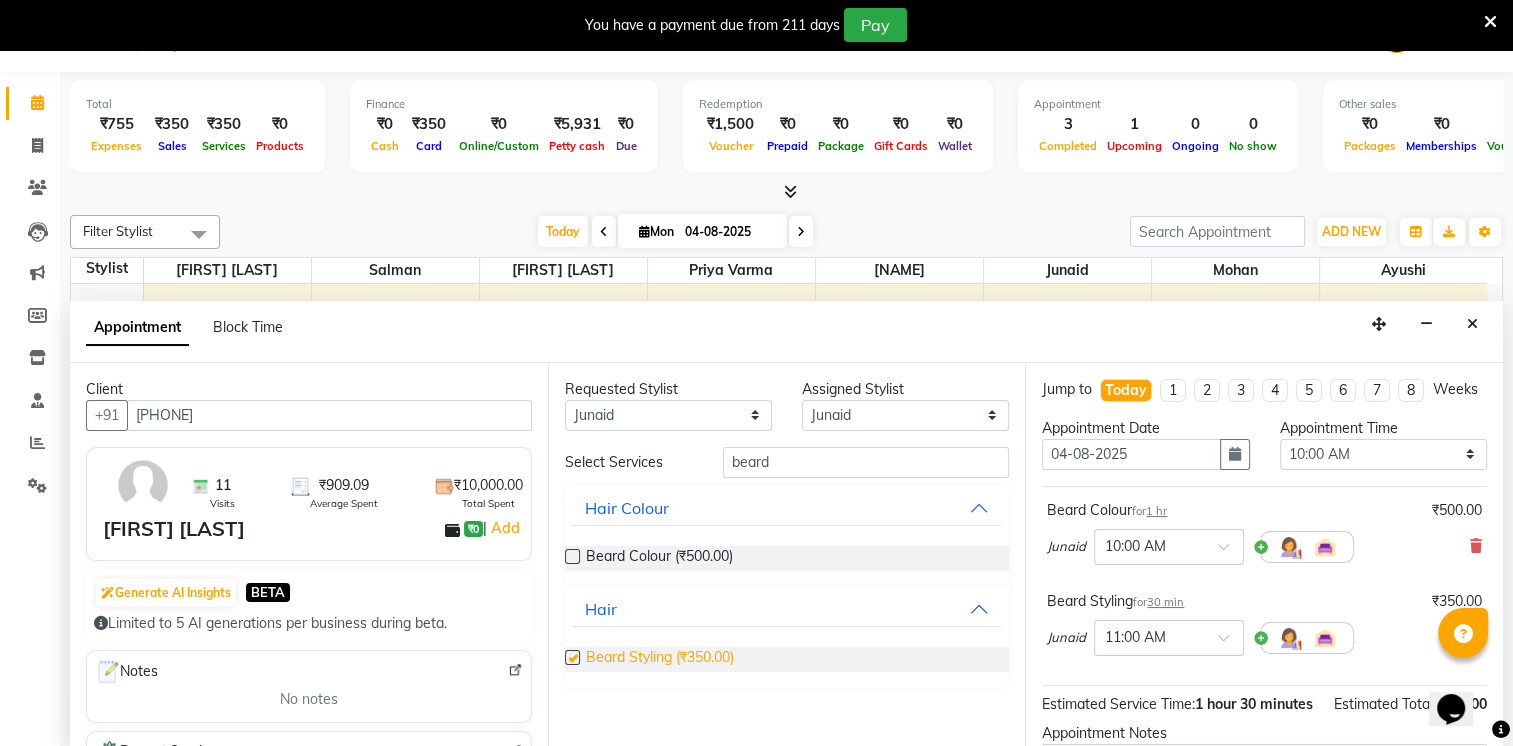 checkbox on "false" 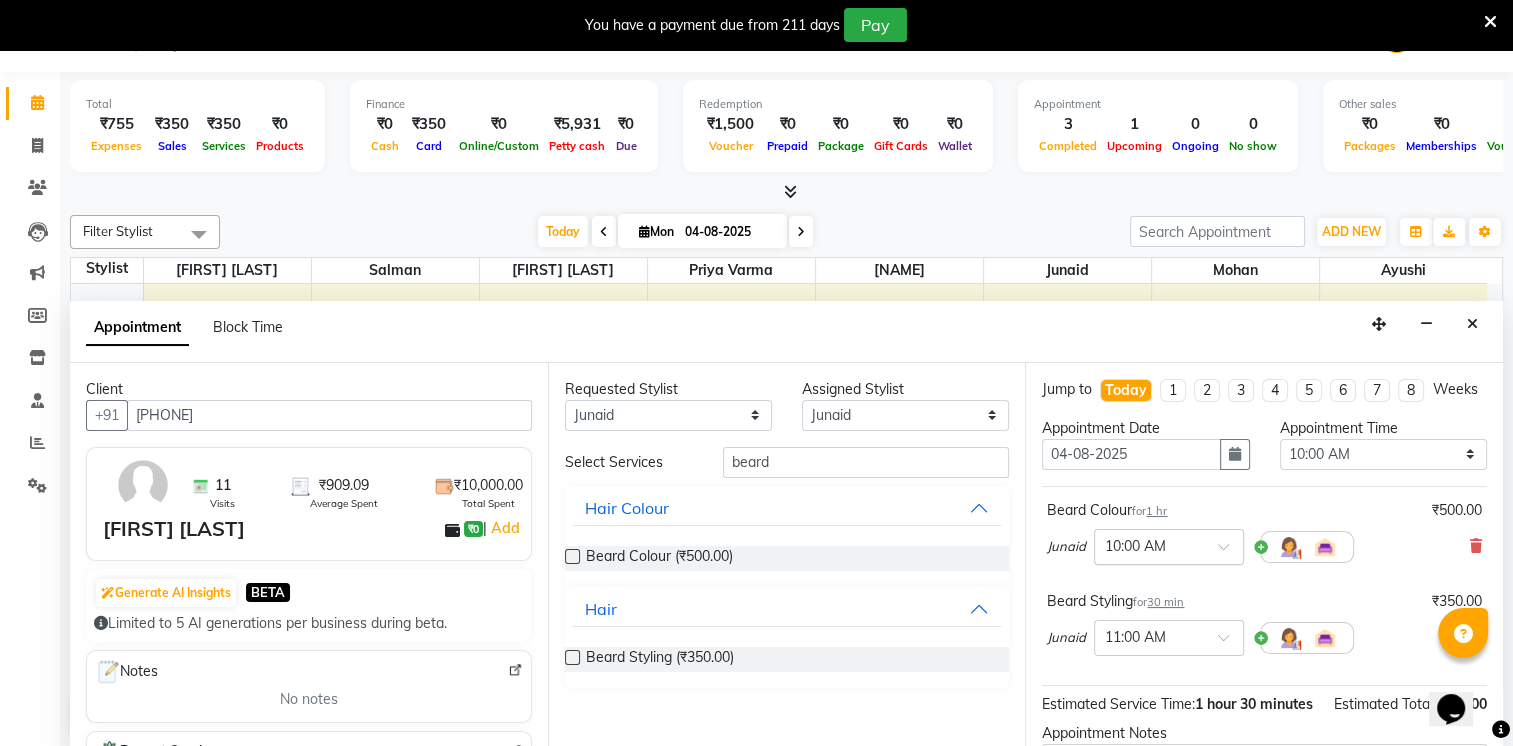click at bounding box center (1149, 545) 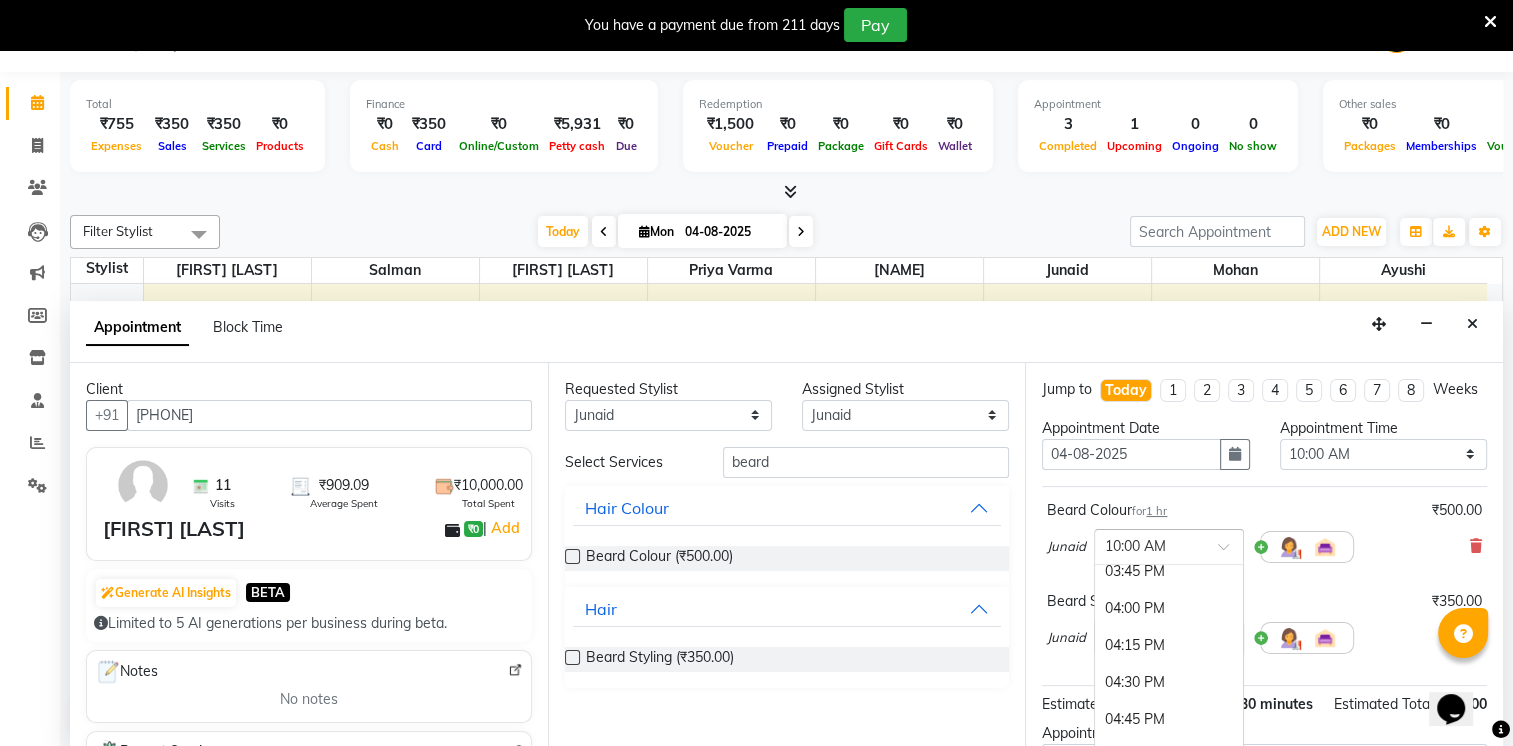 scroll, scrollTop: 888, scrollLeft: 0, axis: vertical 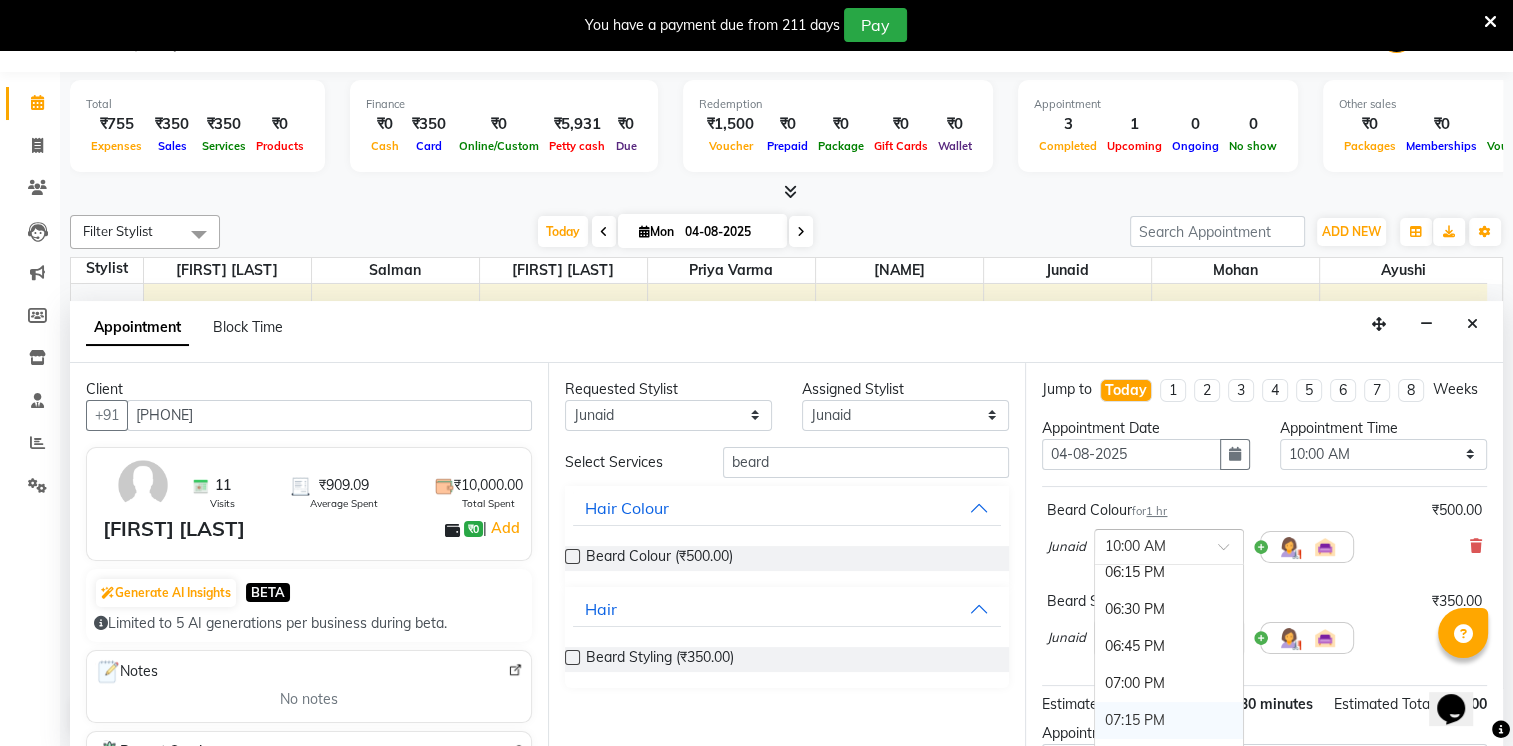 click on "07:15 PM" at bounding box center (1169, 720) 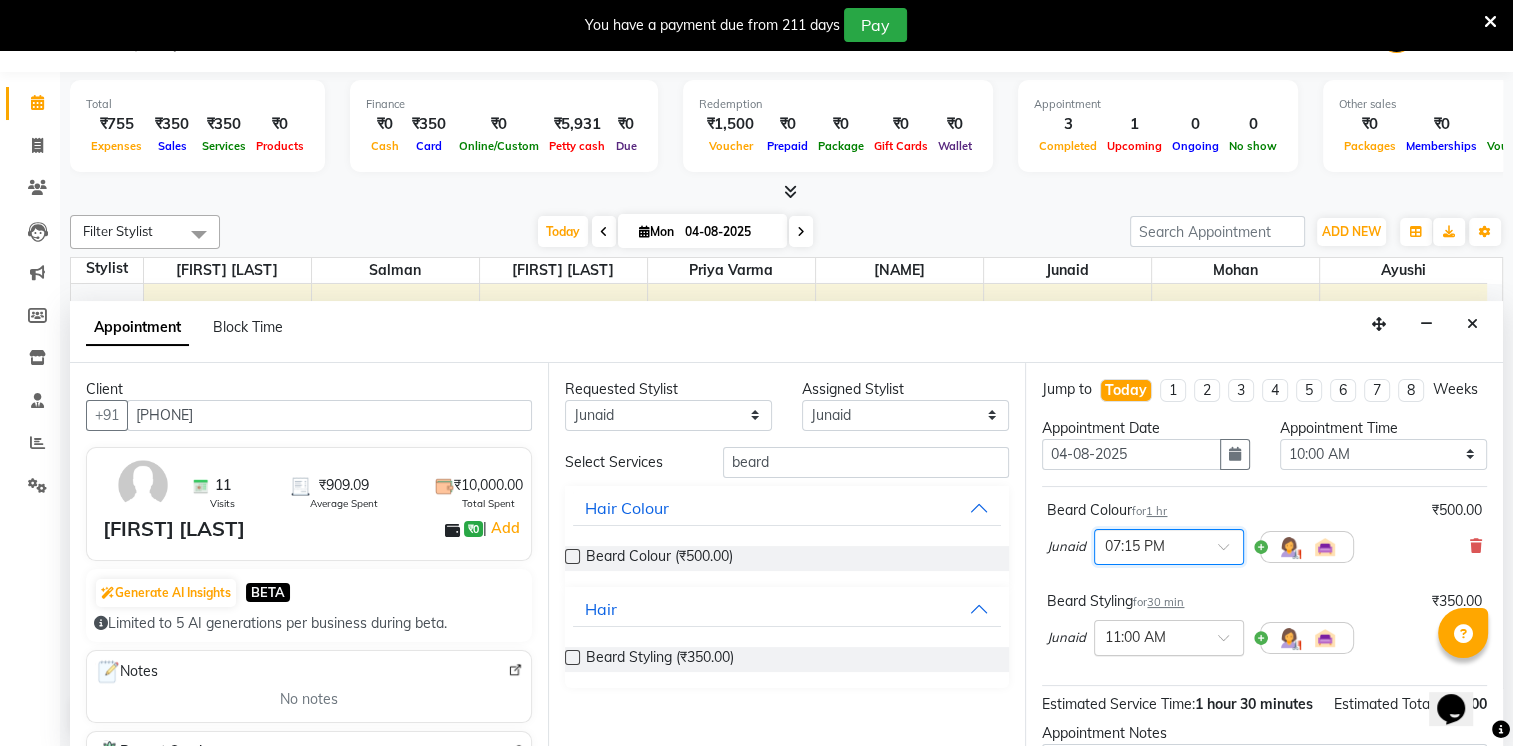 click at bounding box center (1149, 636) 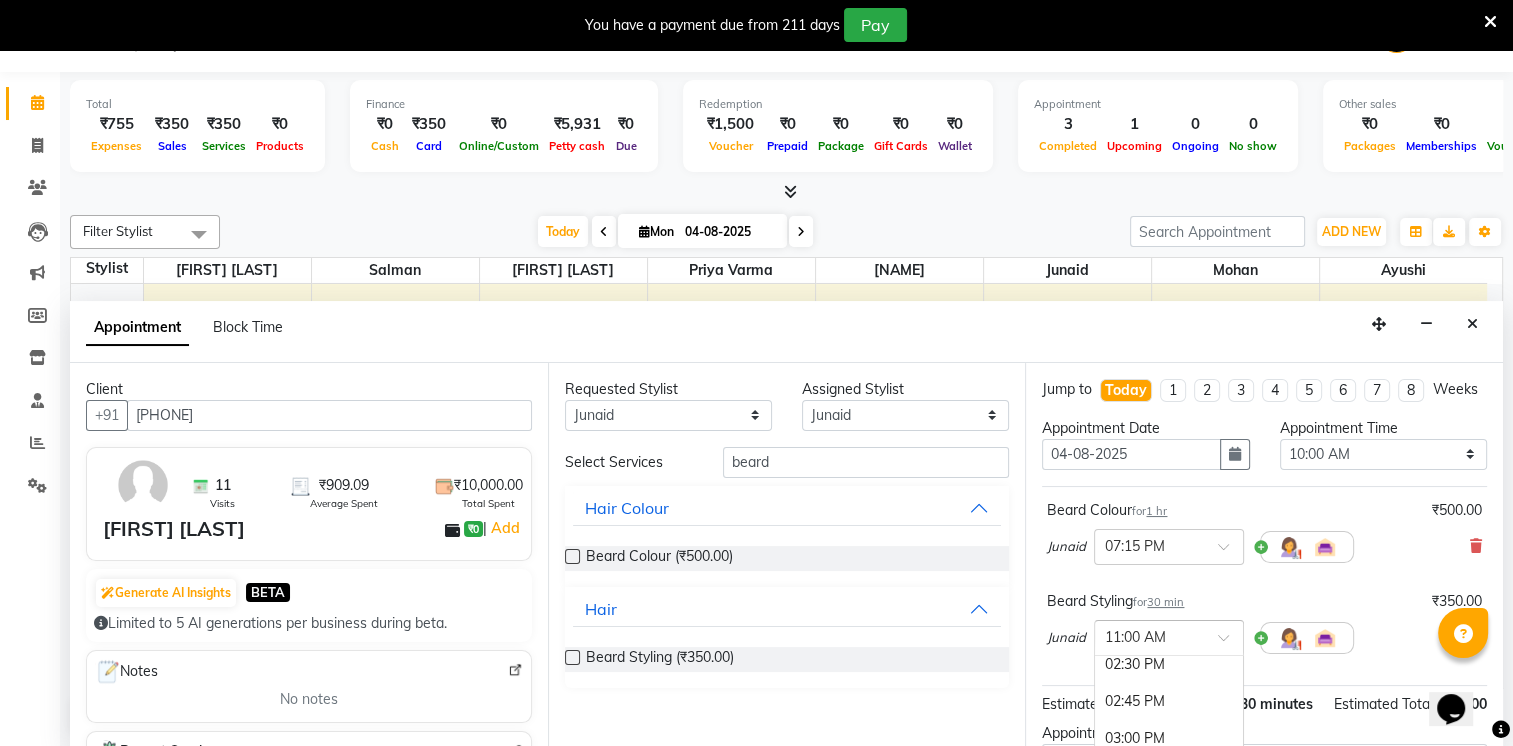 scroll, scrollTop: 721, scrollLeft: 0, axis: vertical 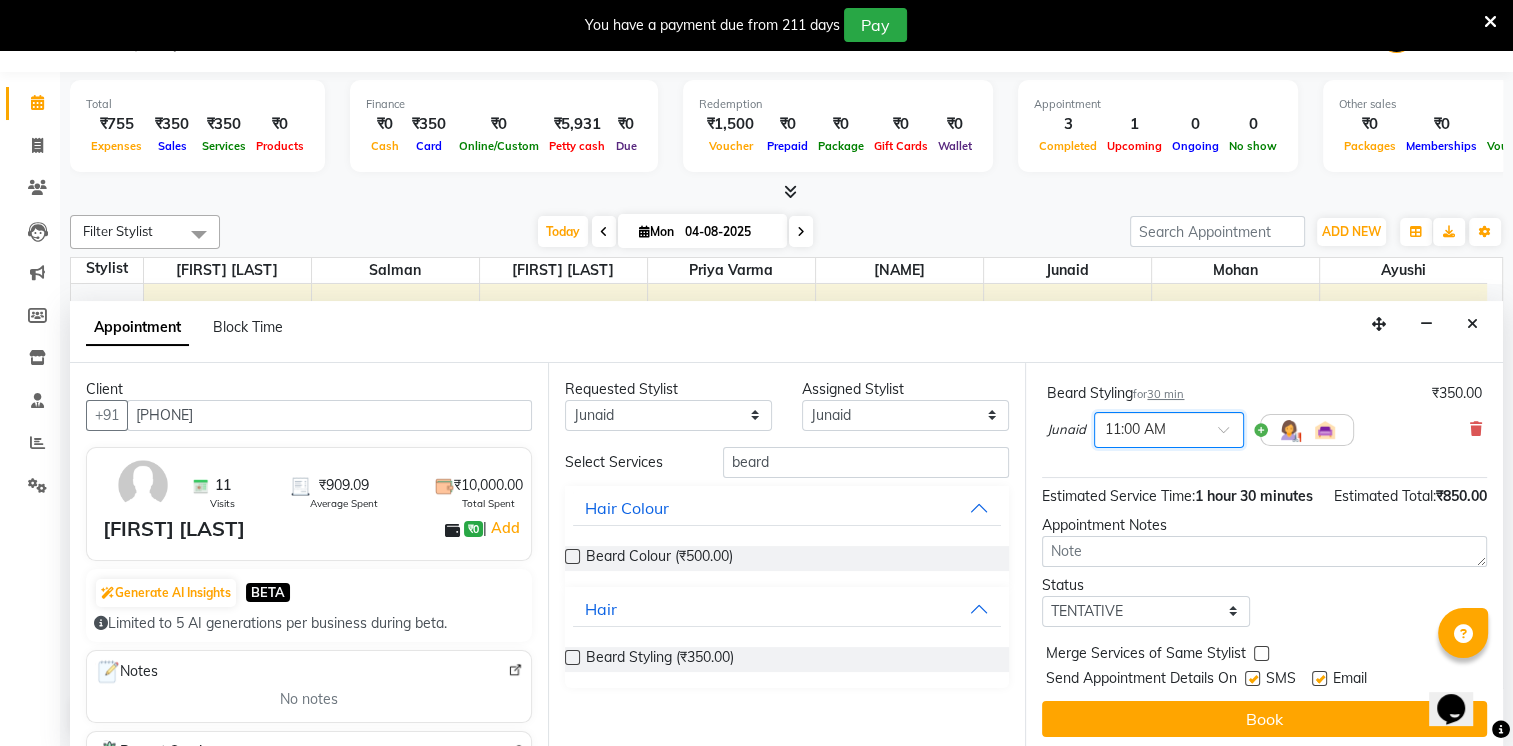 click at bounding box center [1149, 428] 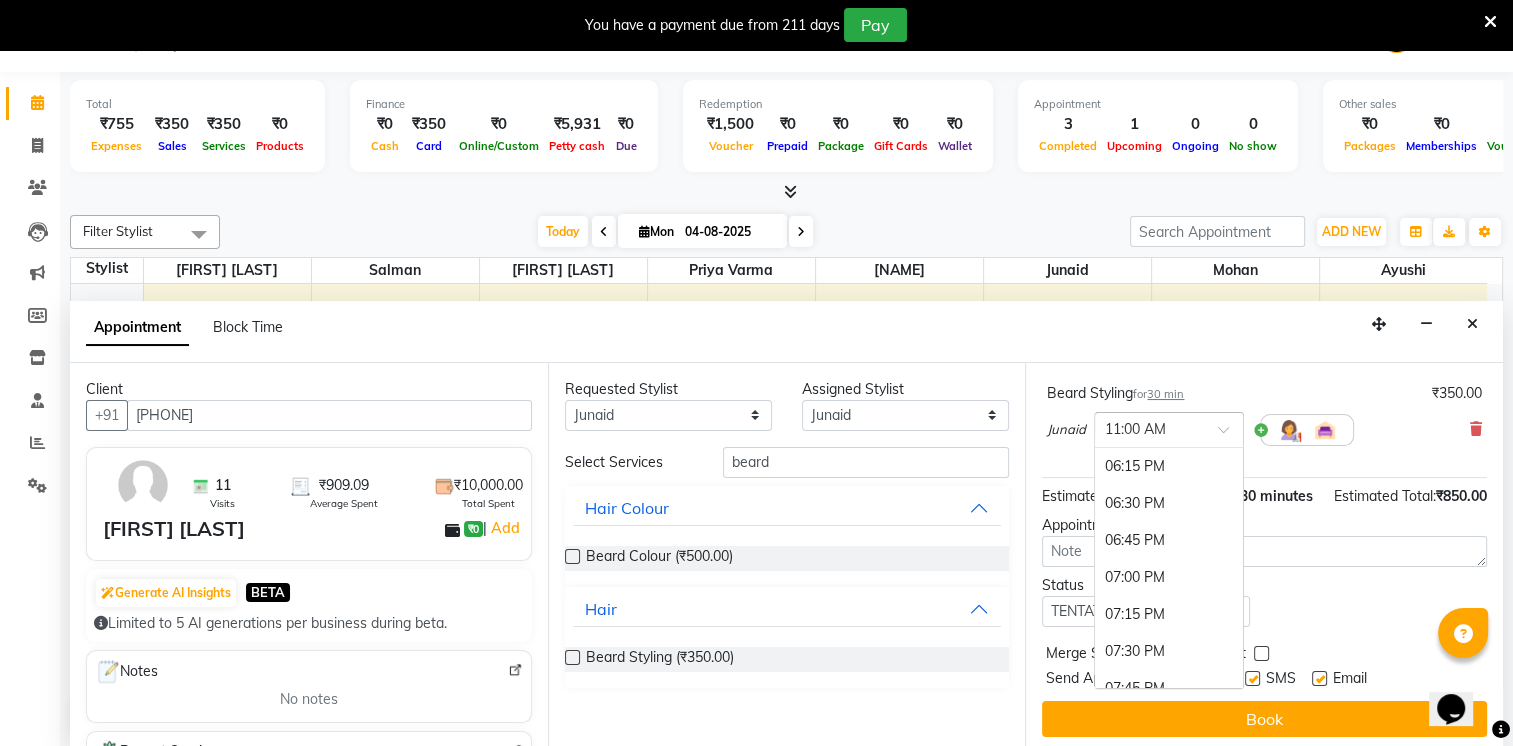 scroll, scrollTop: 1232, scrollLeft: 0, axis: vertical 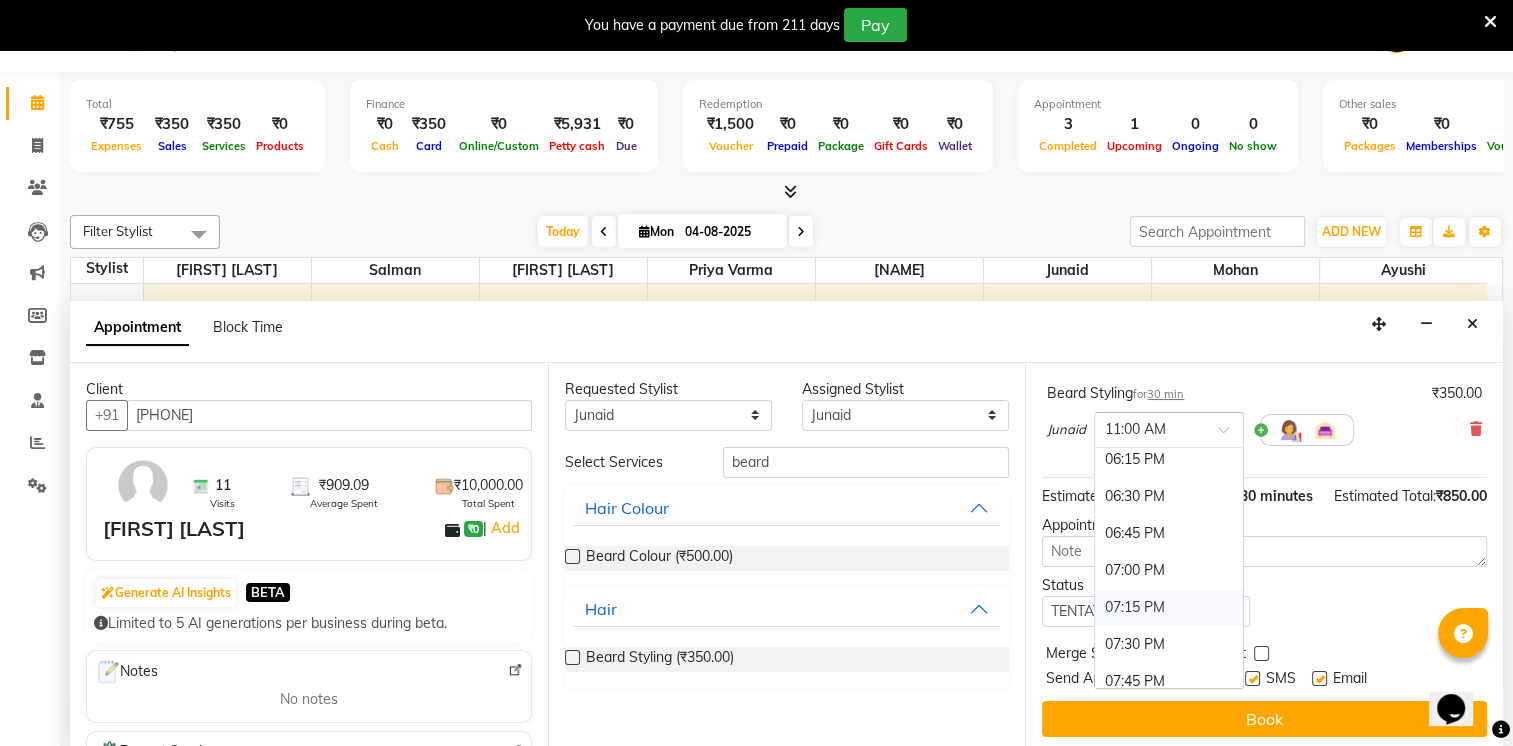 click on "07:15 PM" at bounding box center [1169, 607] 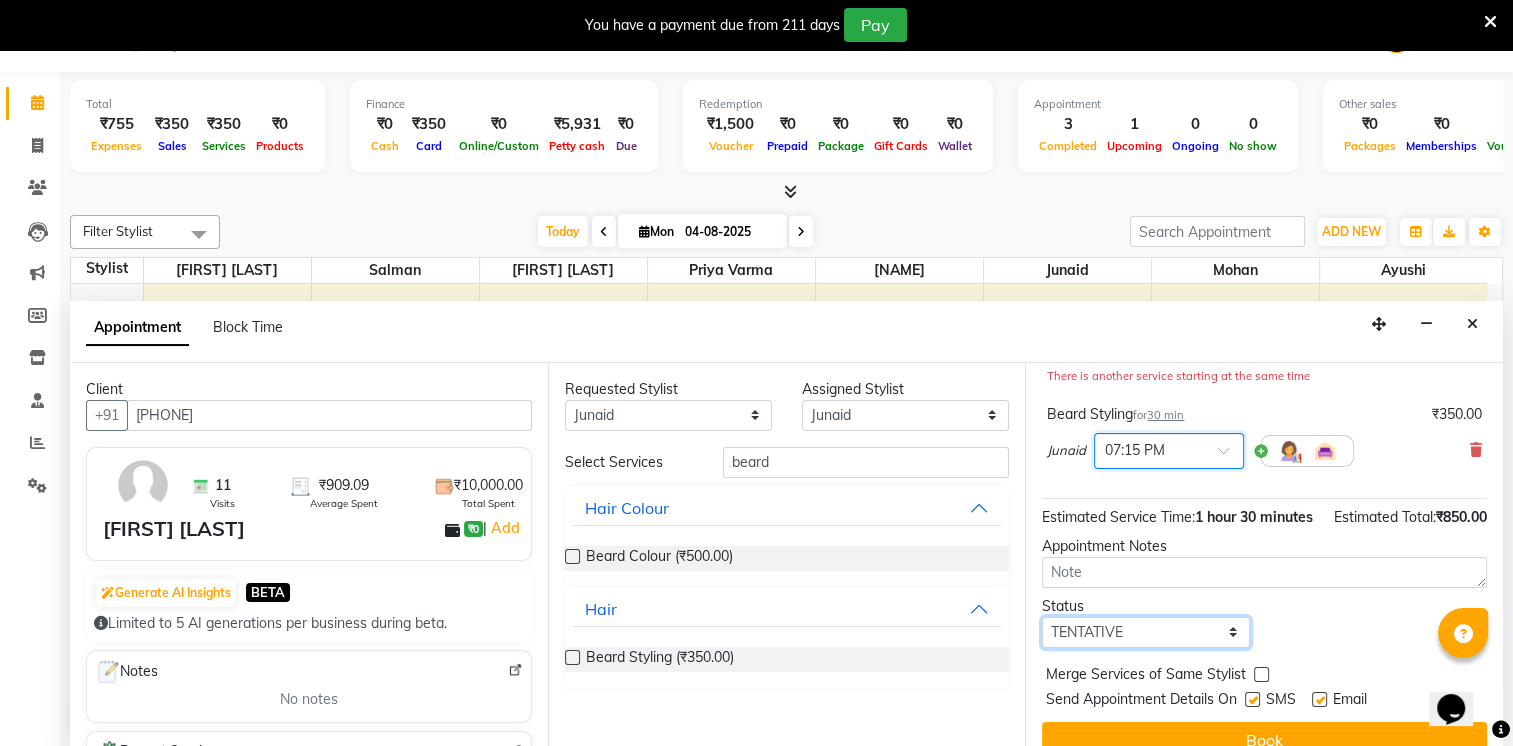 click on "Select TENTATIVE CONFIRM CHECK-IN UPCOMING" at bounding box center (1145, 632) 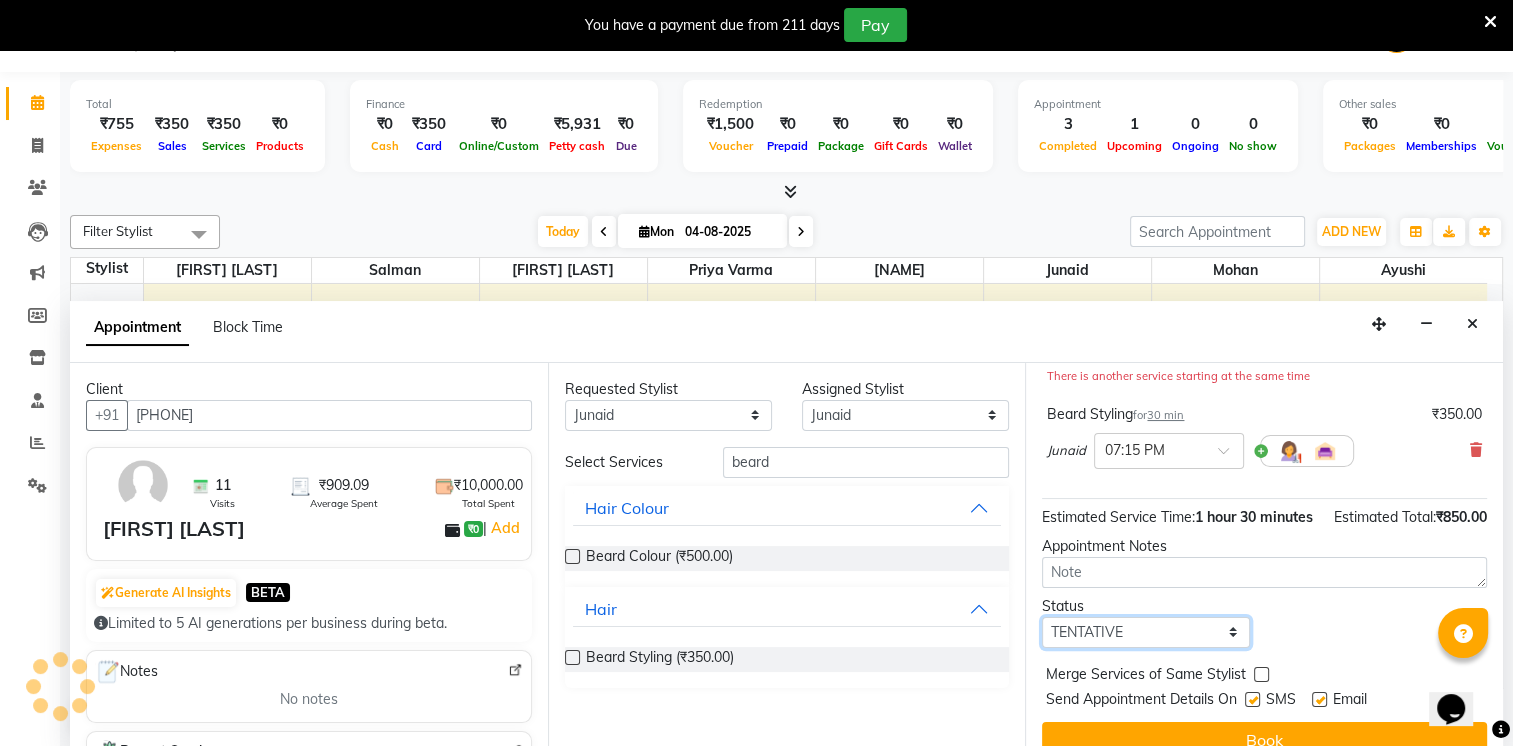 select on "confirm booking" 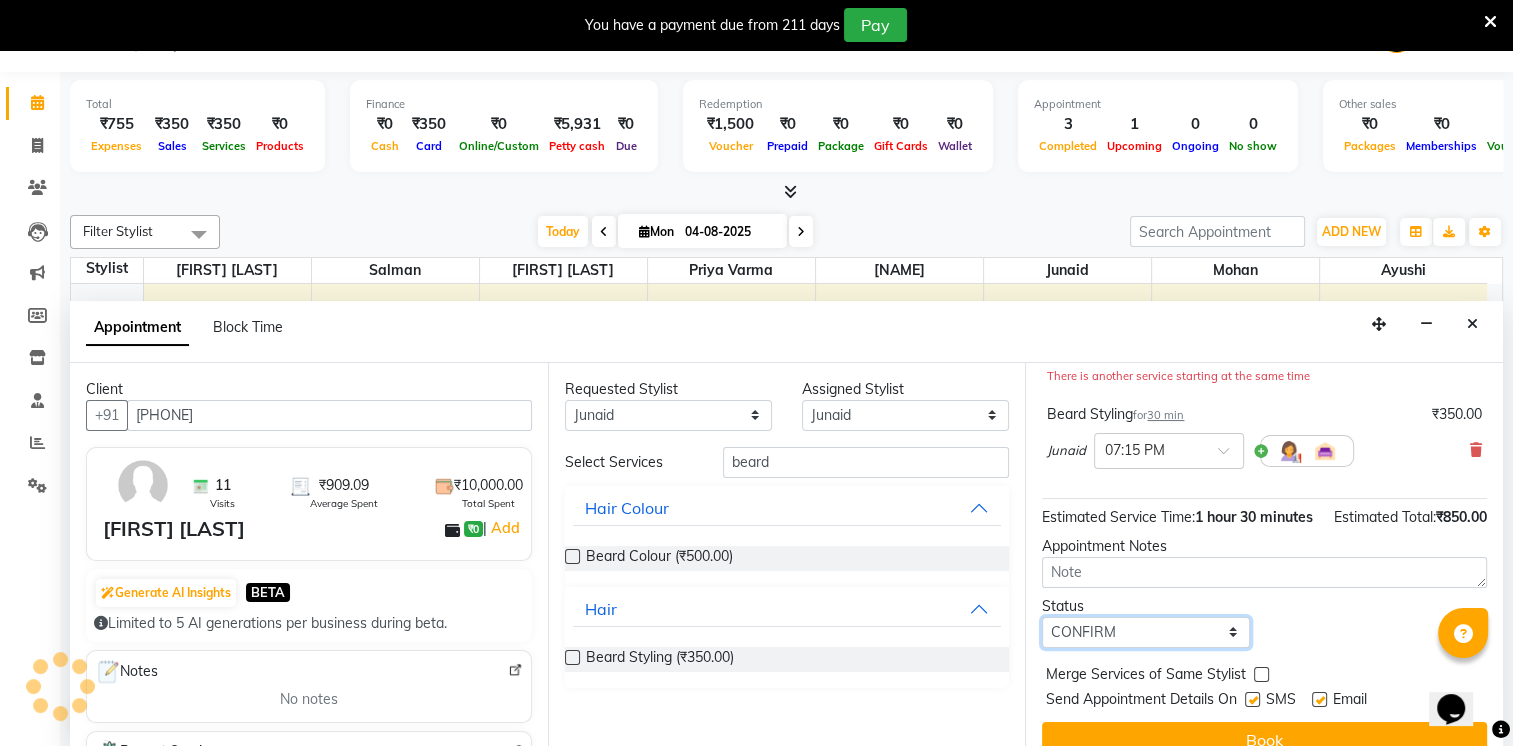 click on "Select TENTATIVE CONFIRM CHECK-IN UPCOMING" at bounding box center (1145, 632) 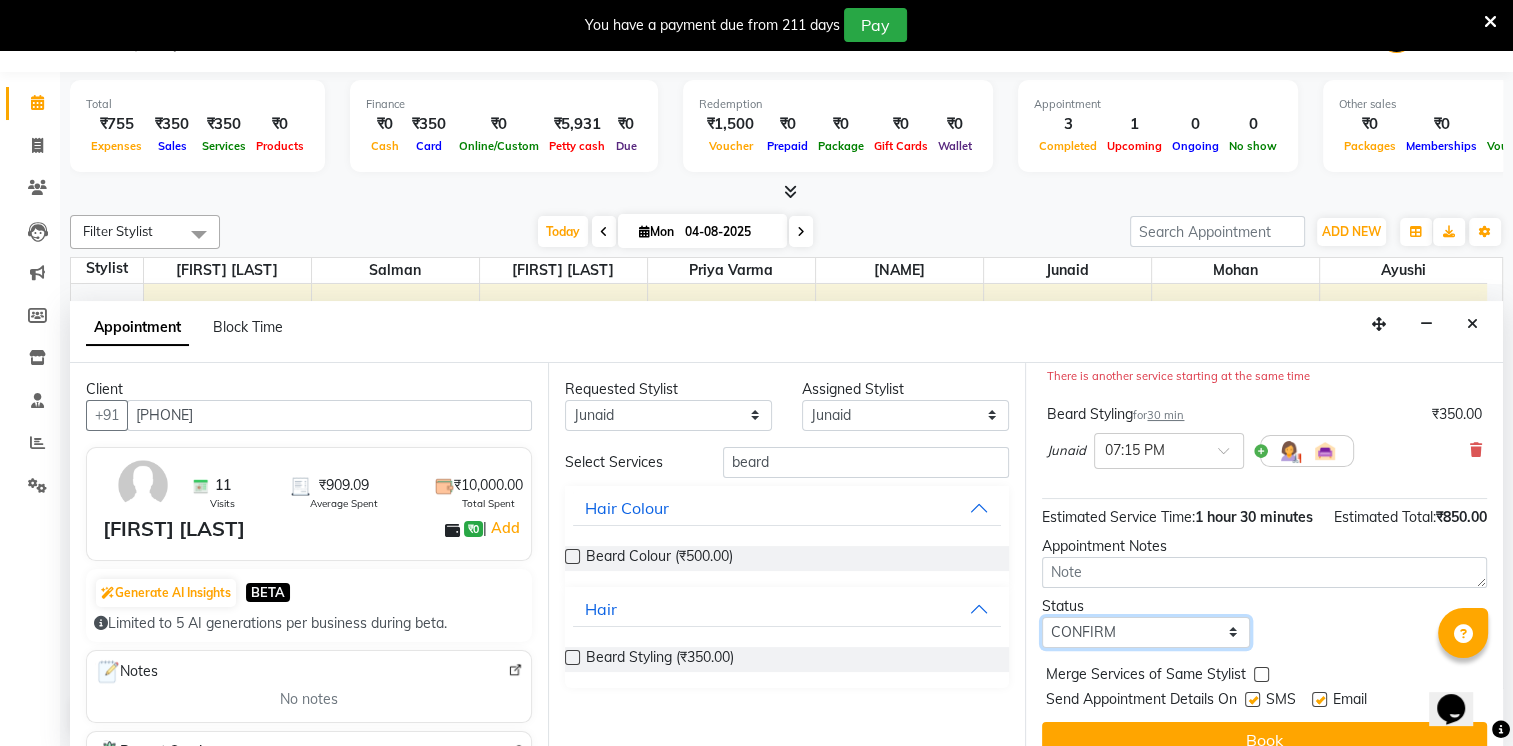 scroll, scrollTop: 272, scrollLeft: 0, axis: vertical 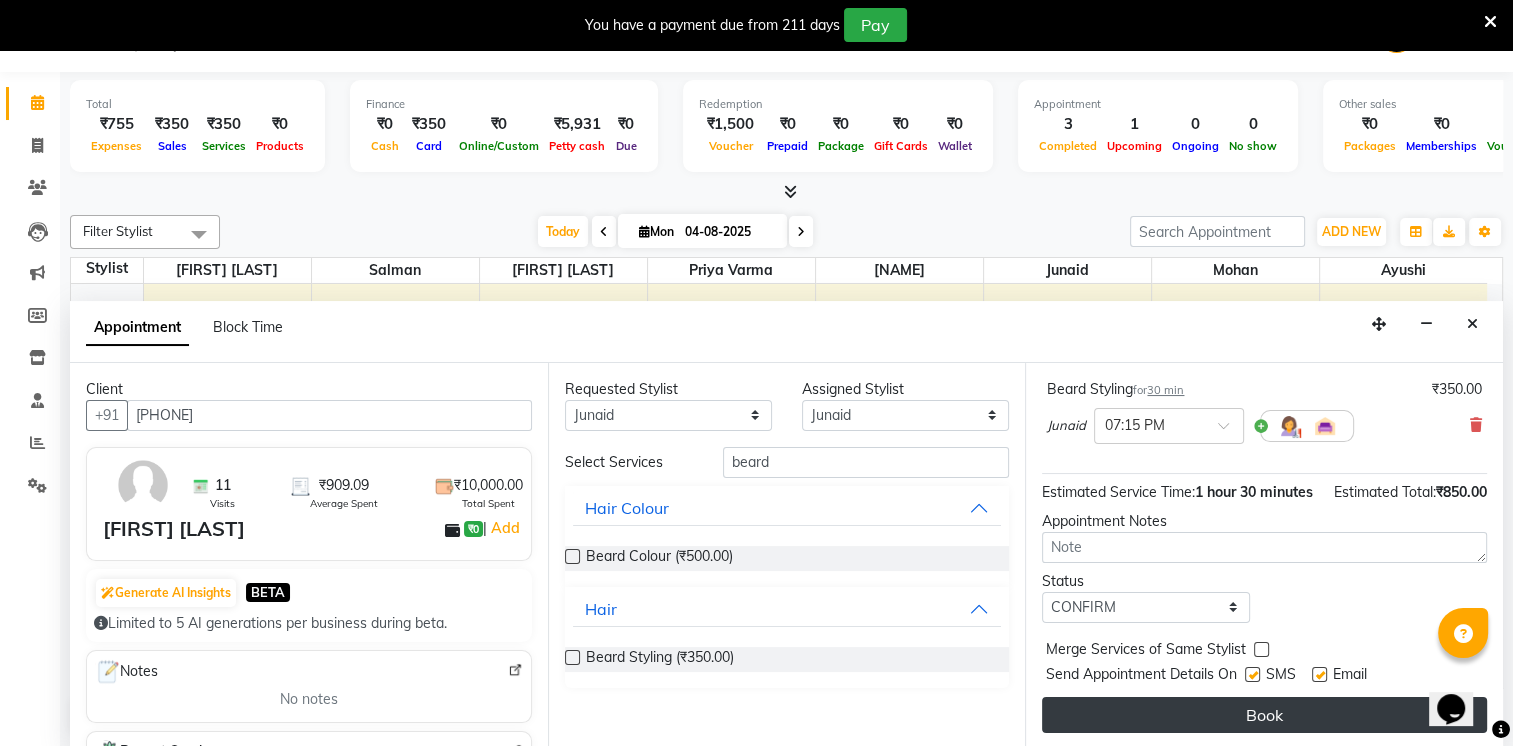 click on "Book" at bounding box center (1264, 715) 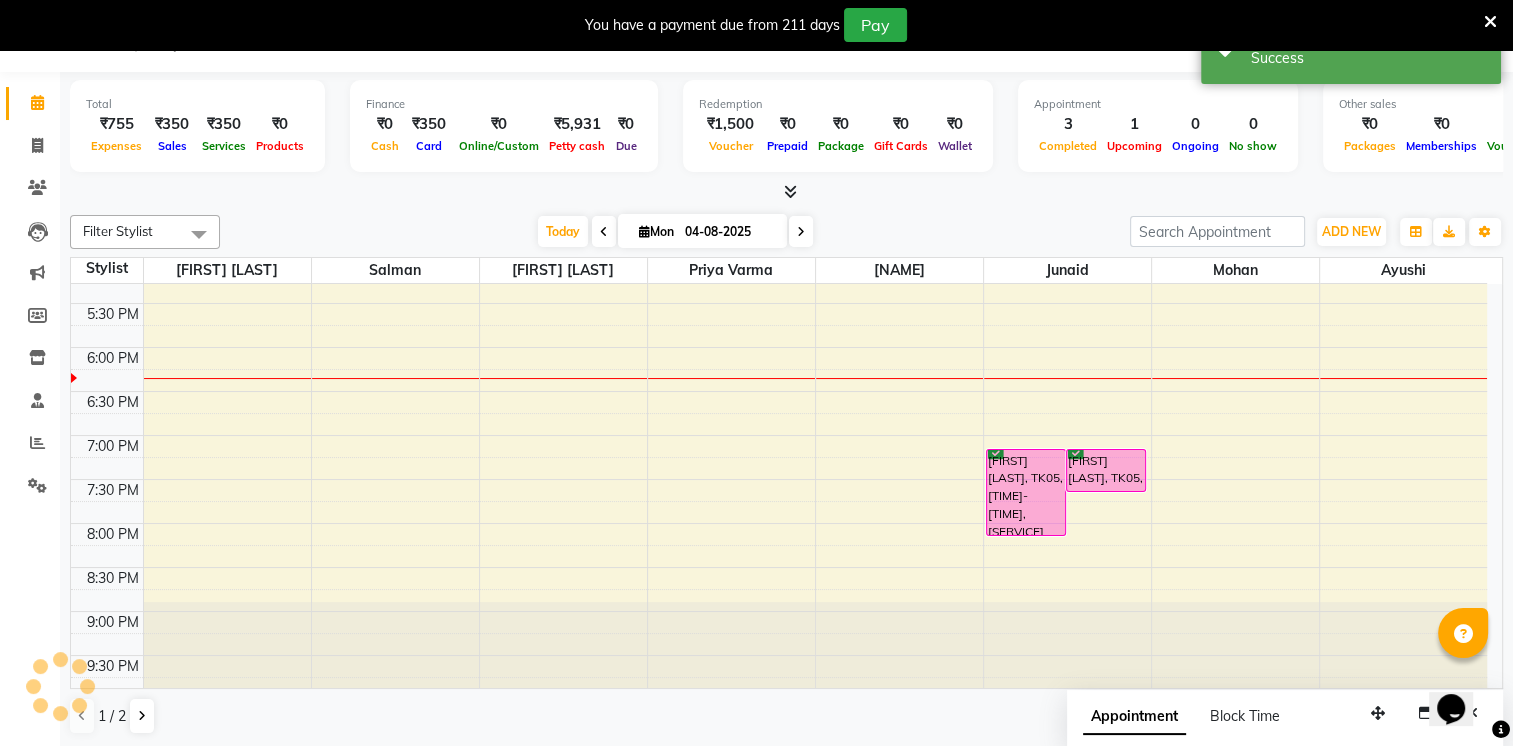 scroll, scrollTop: 0, scrollLeft: 0, axis: both 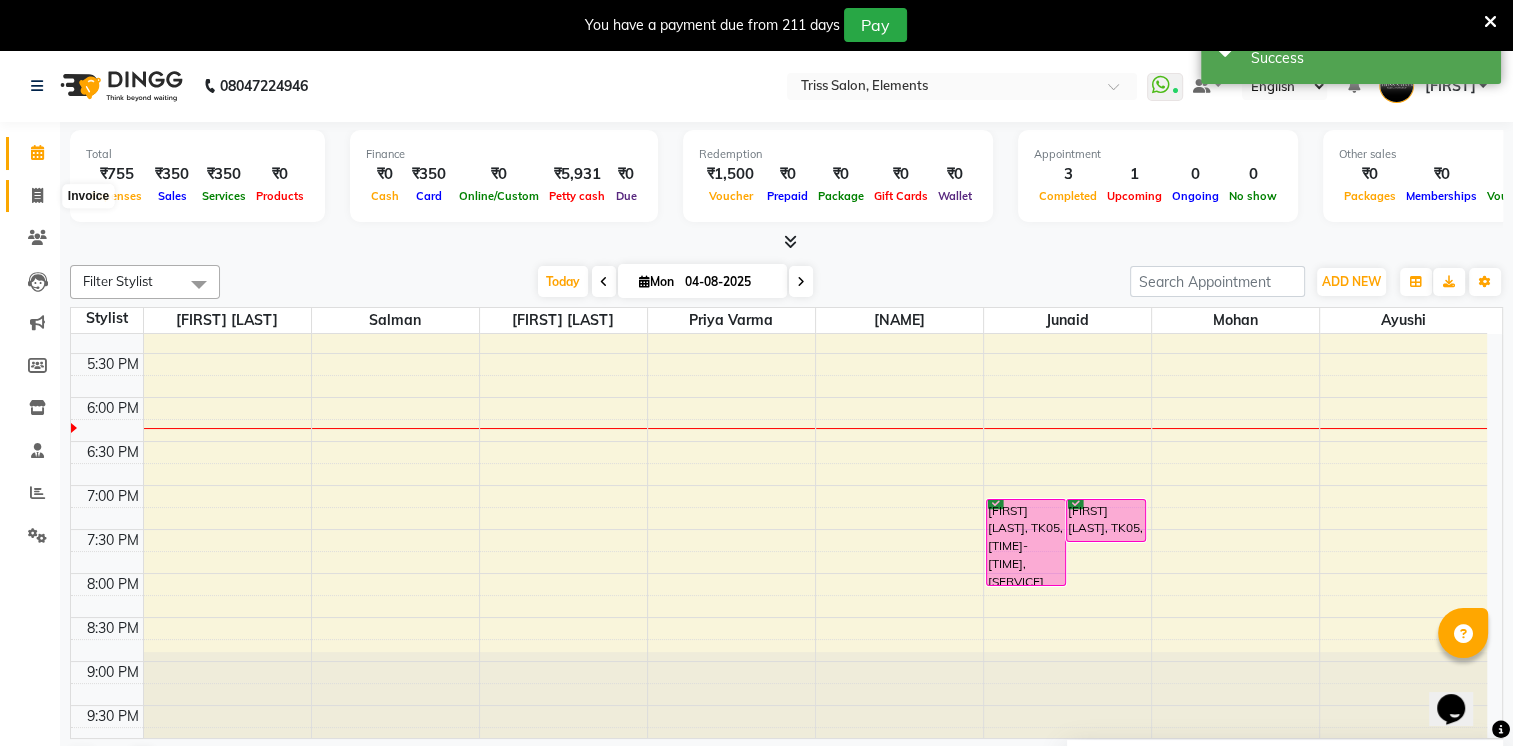 click 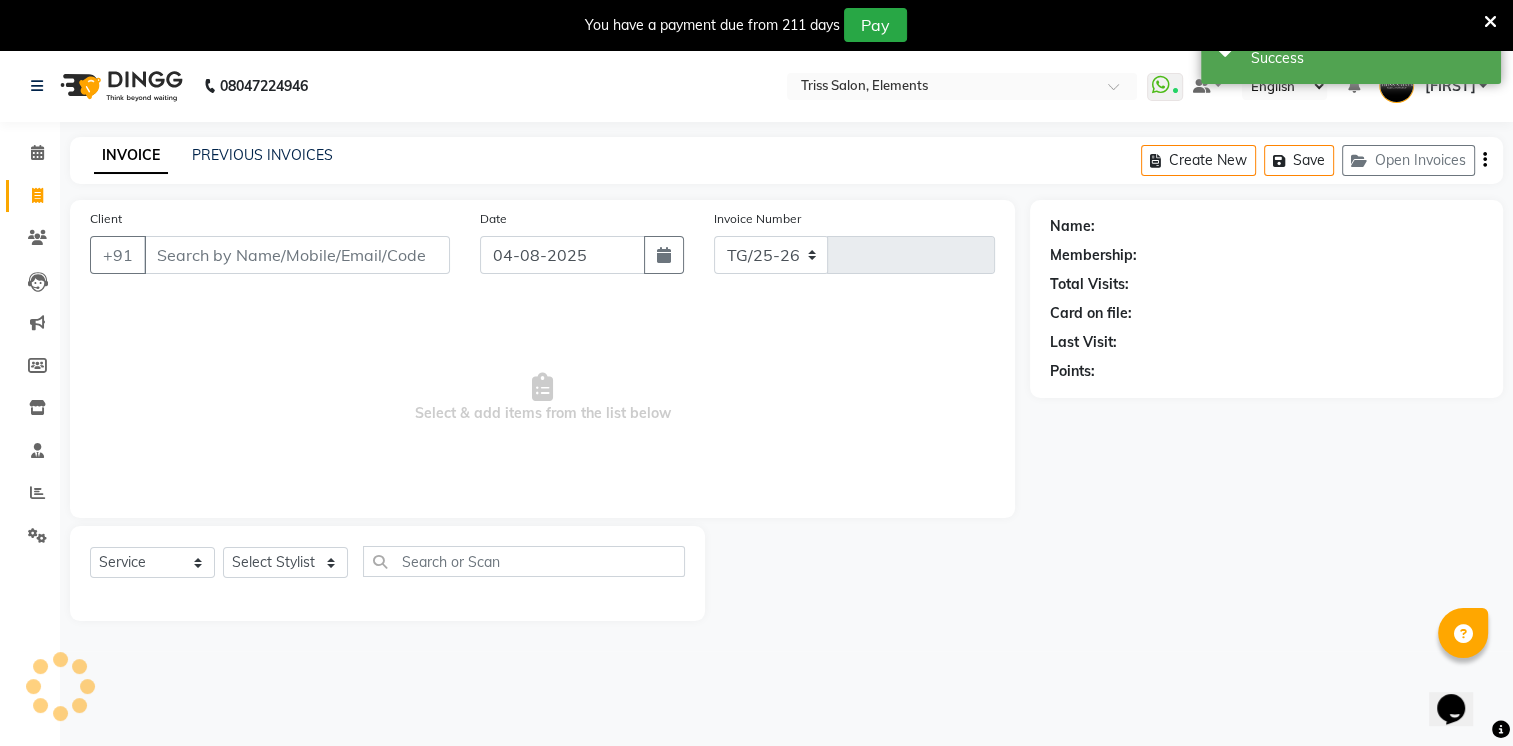 select on "4303" 